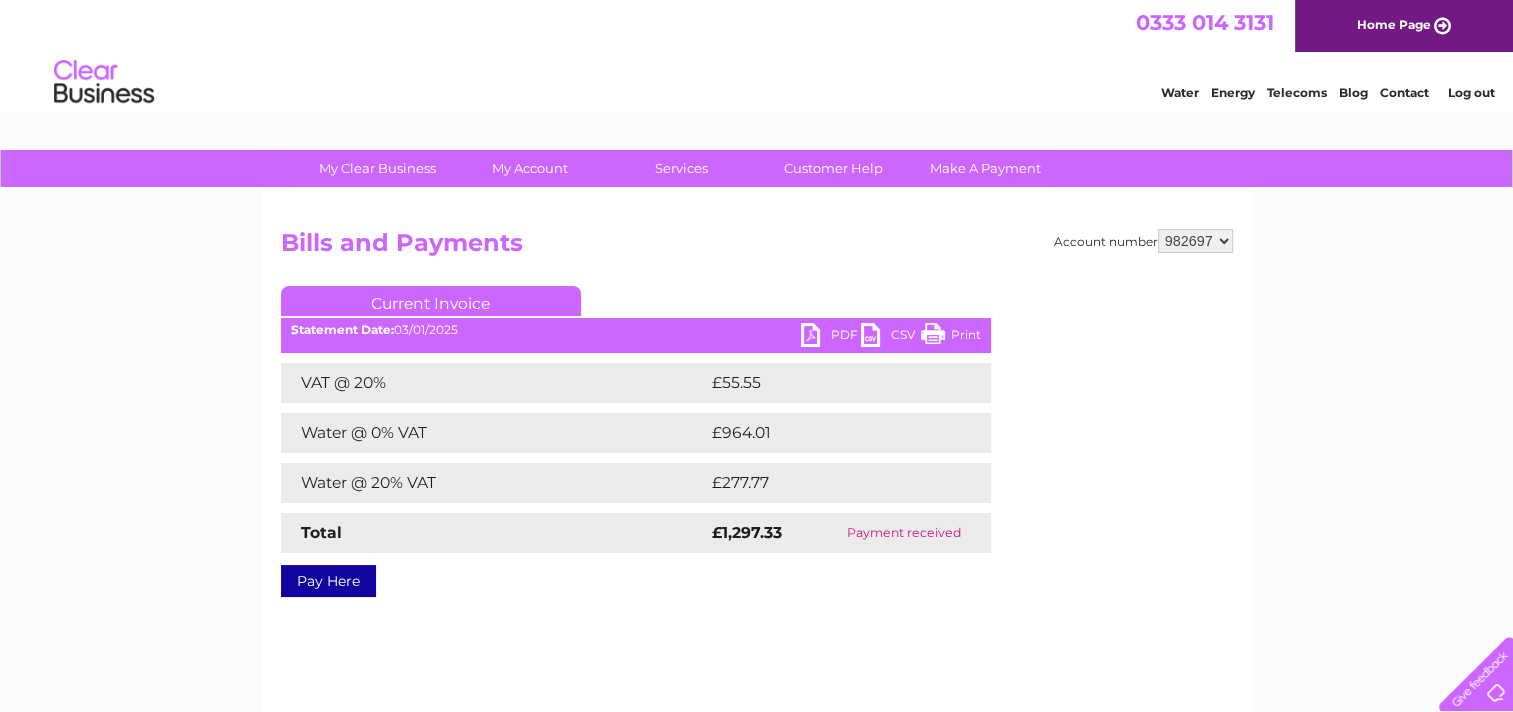 scroll, scrollTop: 0, scrollLeft: 0, axis: both 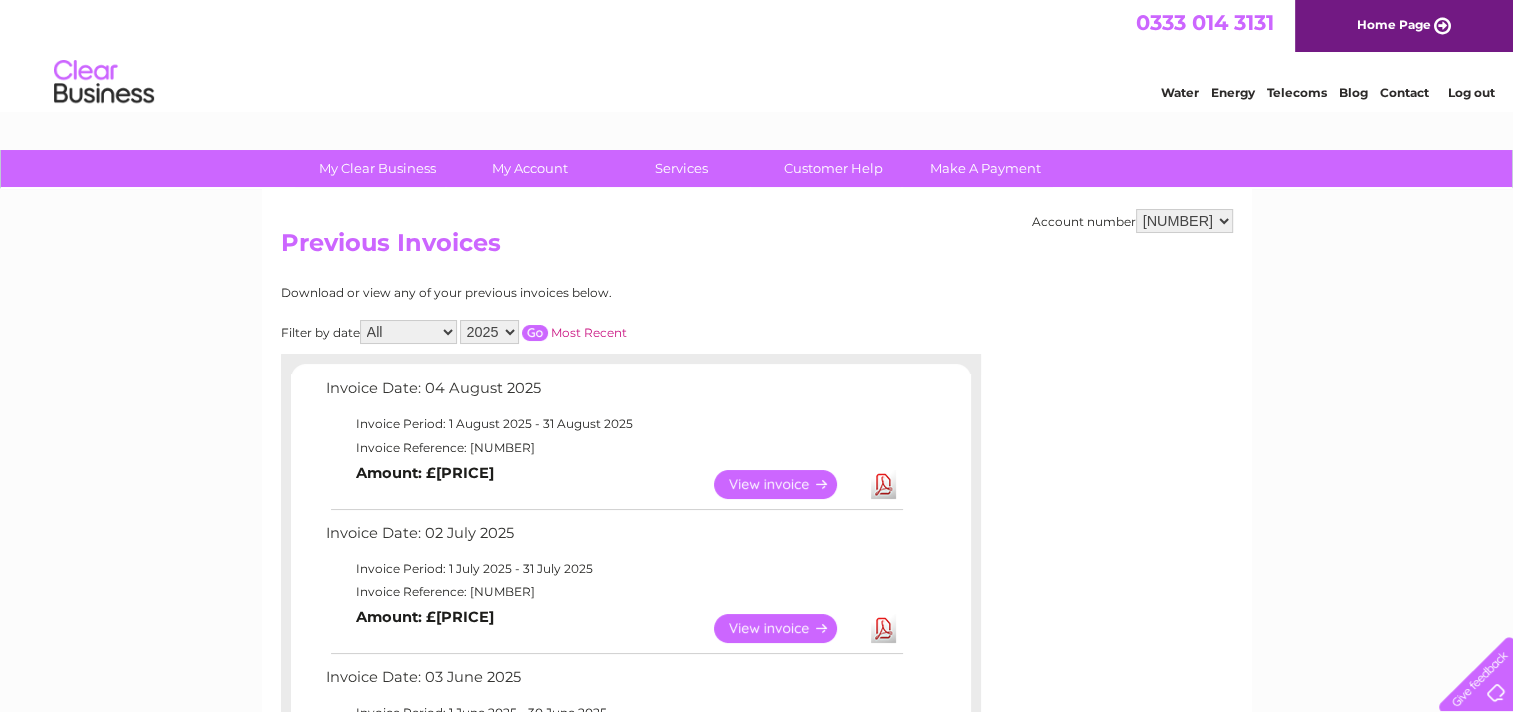 click on "2025
2024
2023
2022" at bounding box center [489, 332] 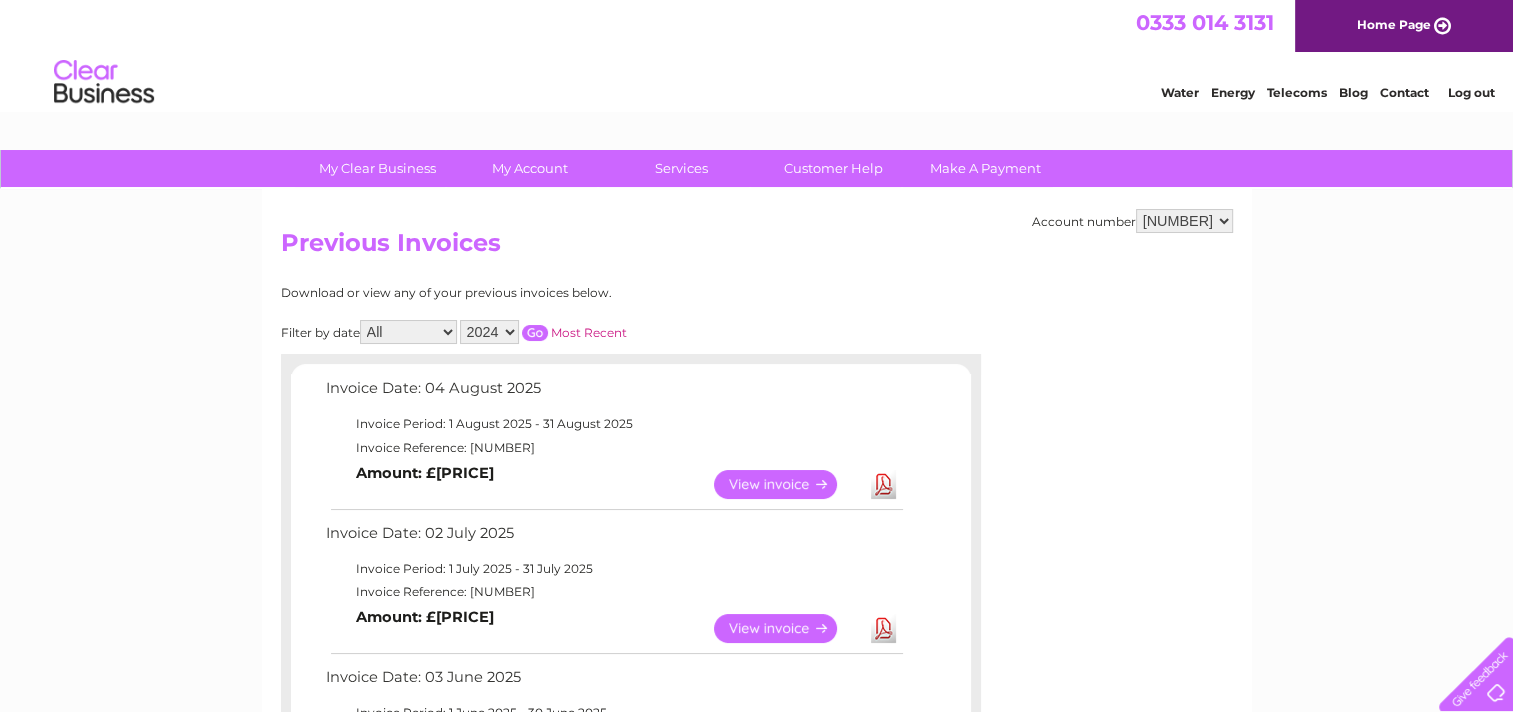 click on "2025
2024
2023
2022" at bounding box center (489, 332) 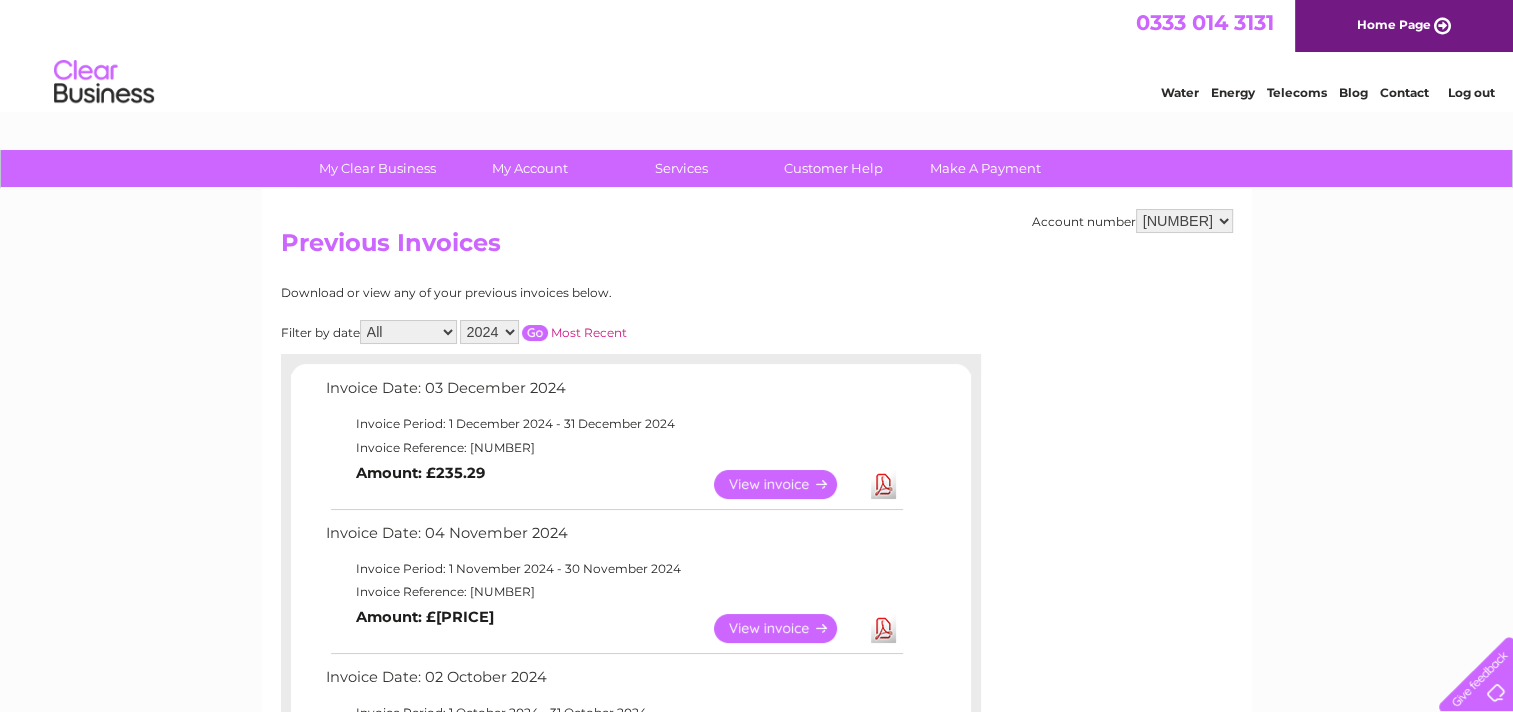 click on "View" at bounding box center (787, 484) 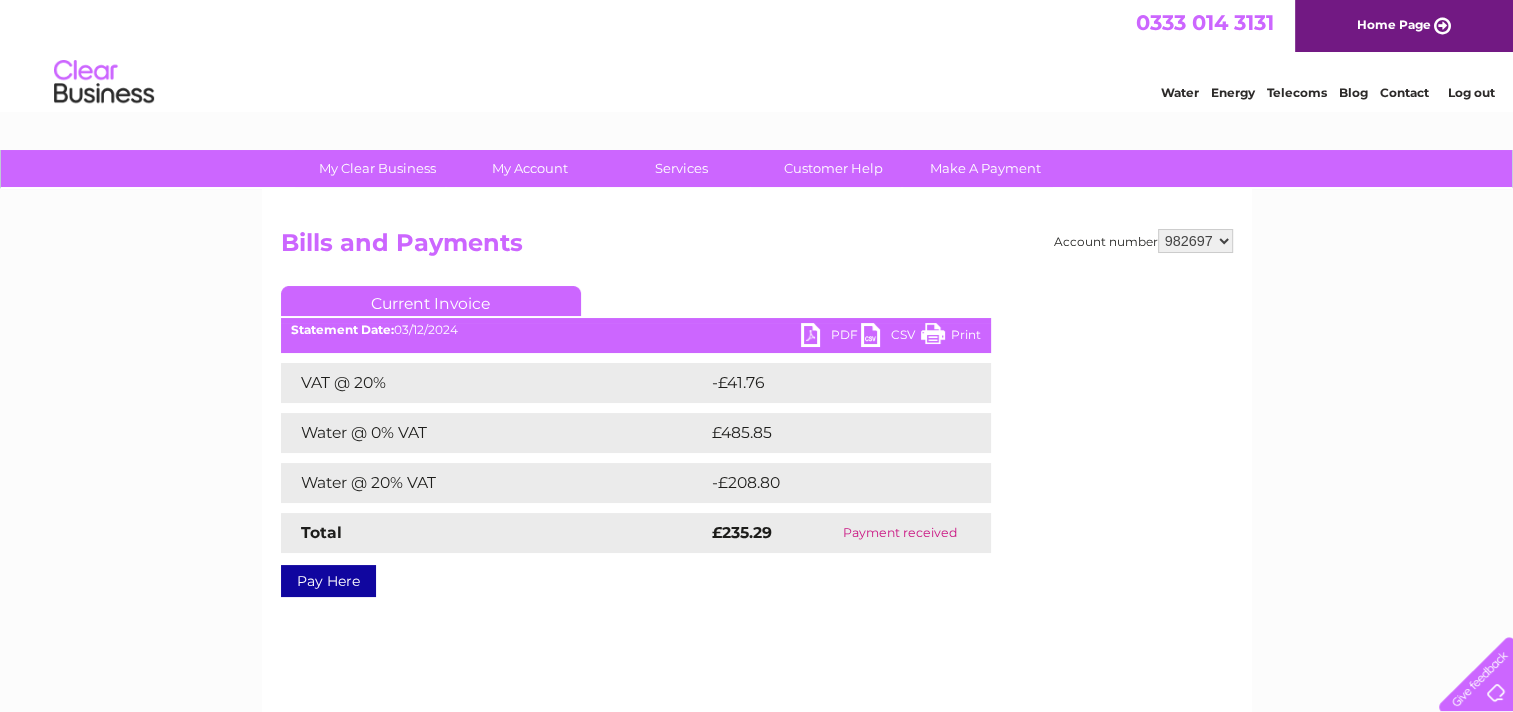 scroll, scrollTop: 0, scrollLeft: 0, axis: both 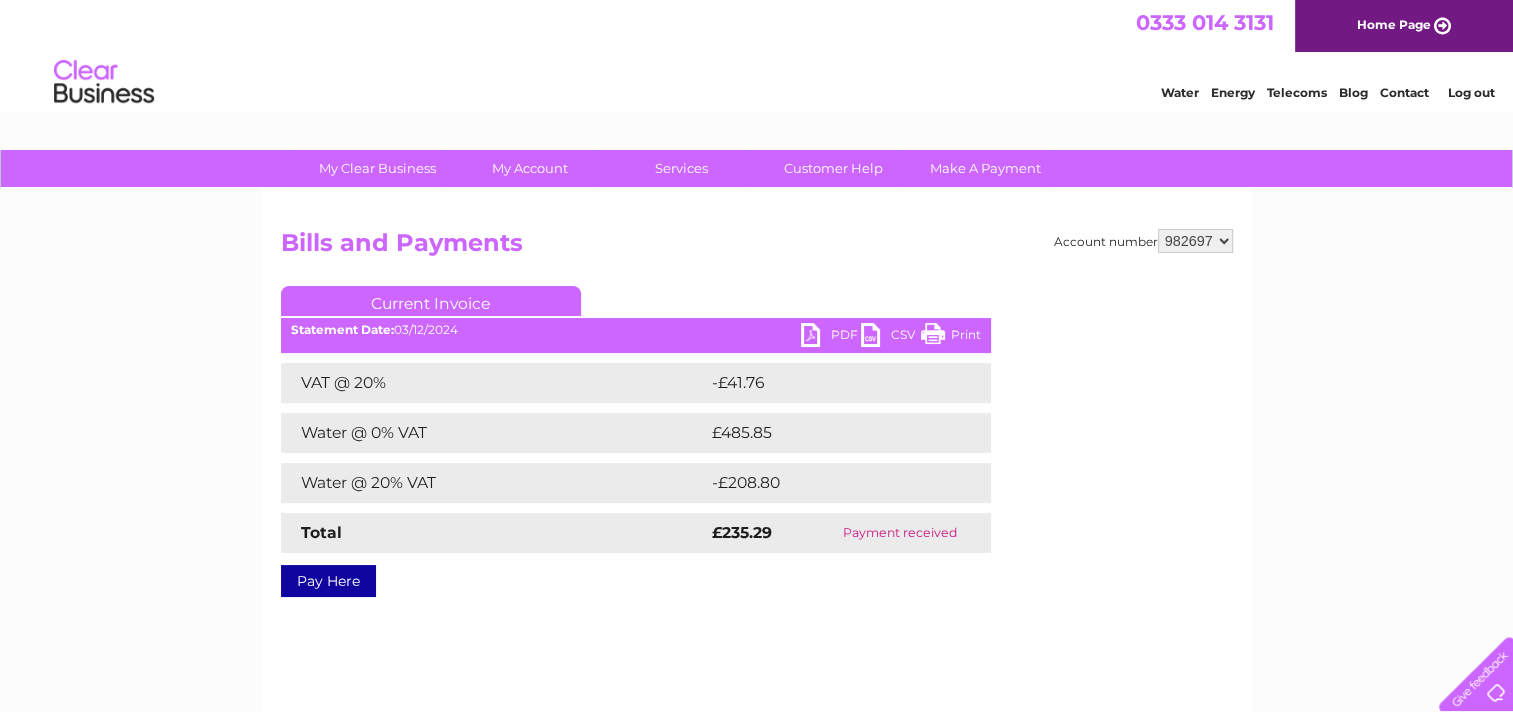 click on "PDF" at bounding box center [831, 337] 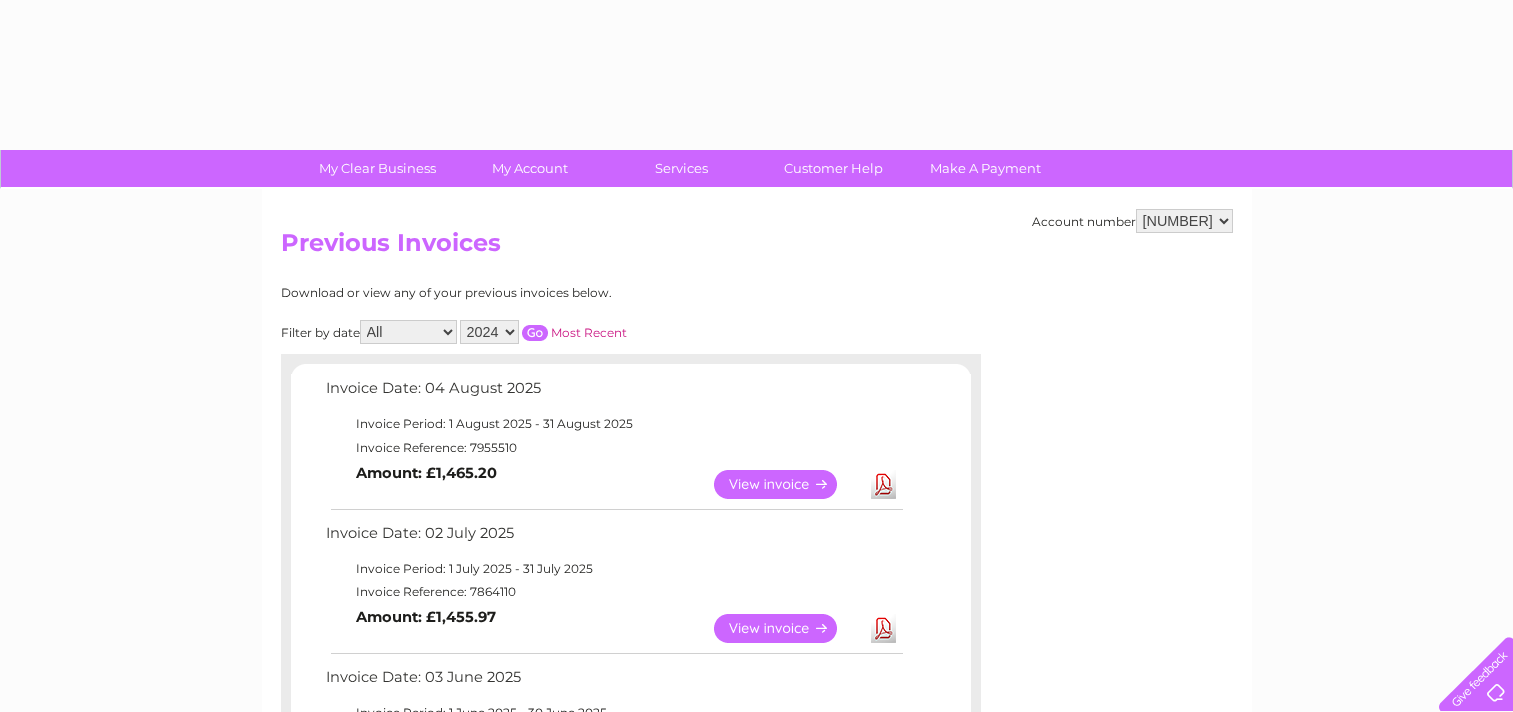 select on "2024" 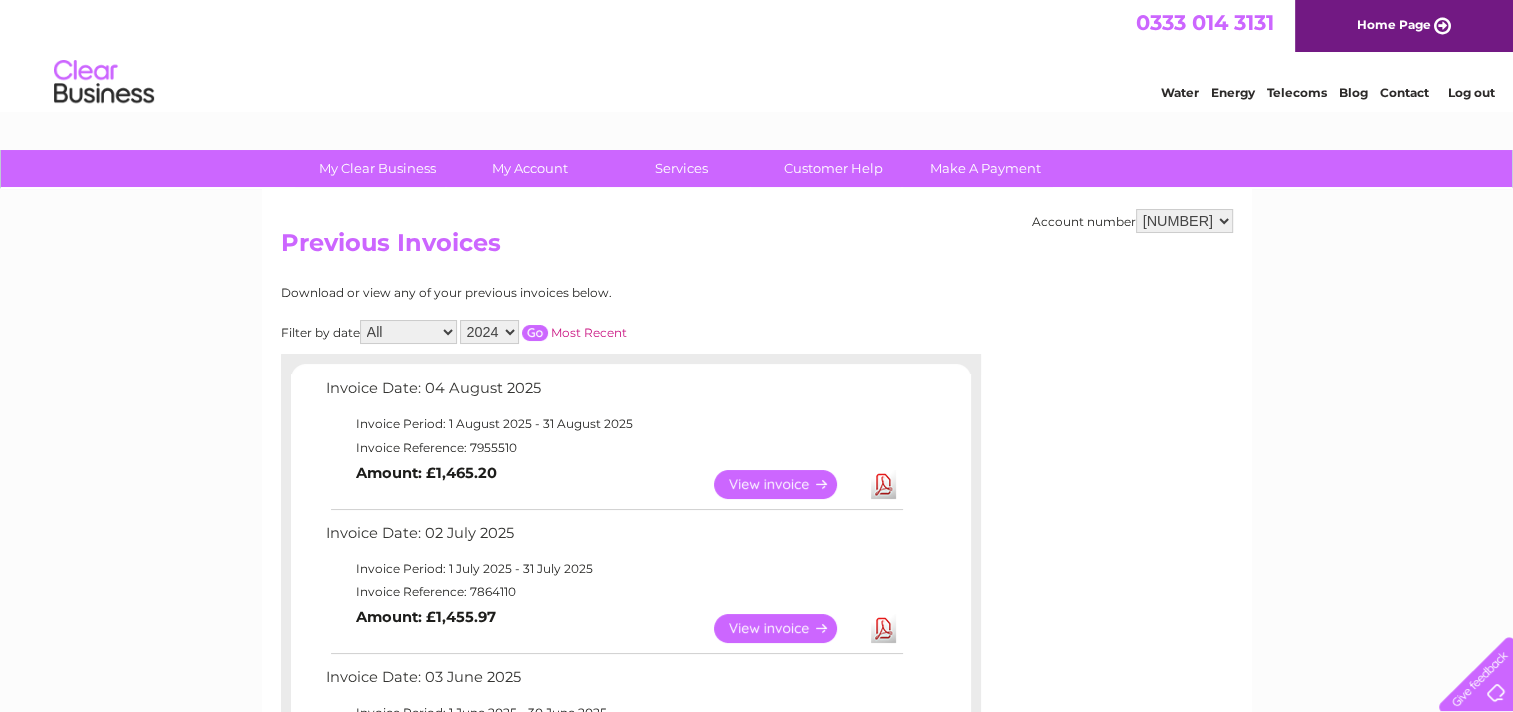scroll, scrollTop: 0, scrollLeft: 0, axis: both 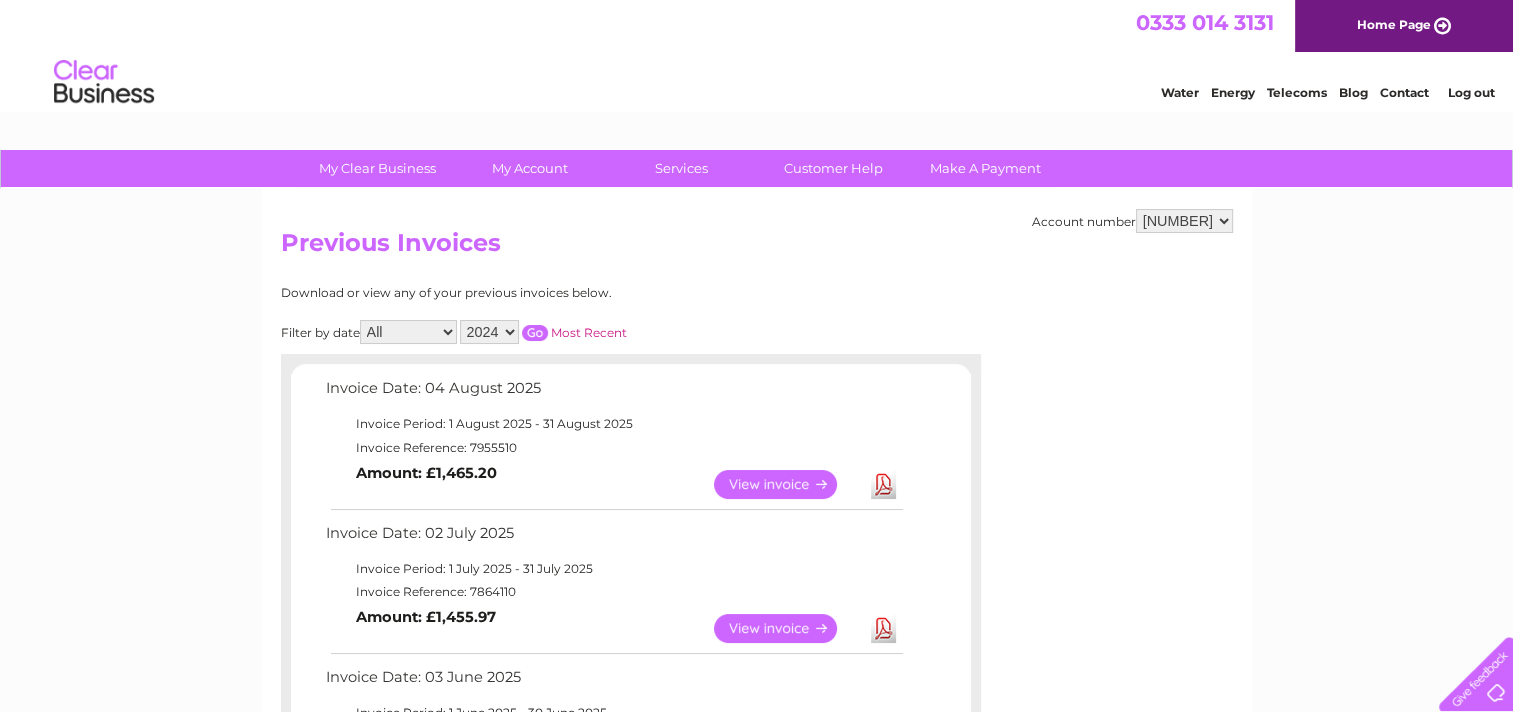 click on "View" at bounding box center [787, 628] 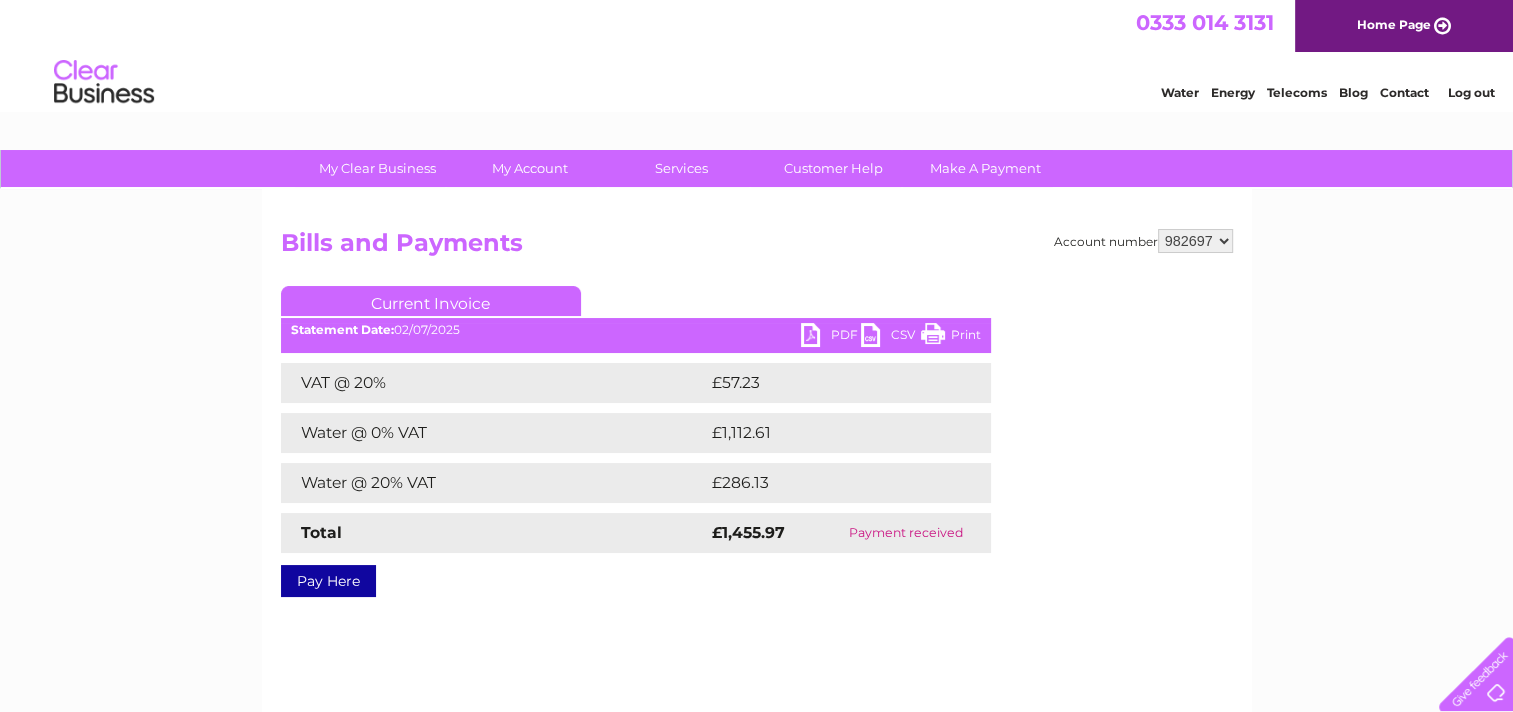 scroll, scrollTop: 0, scrollLeft: 0, axis: both 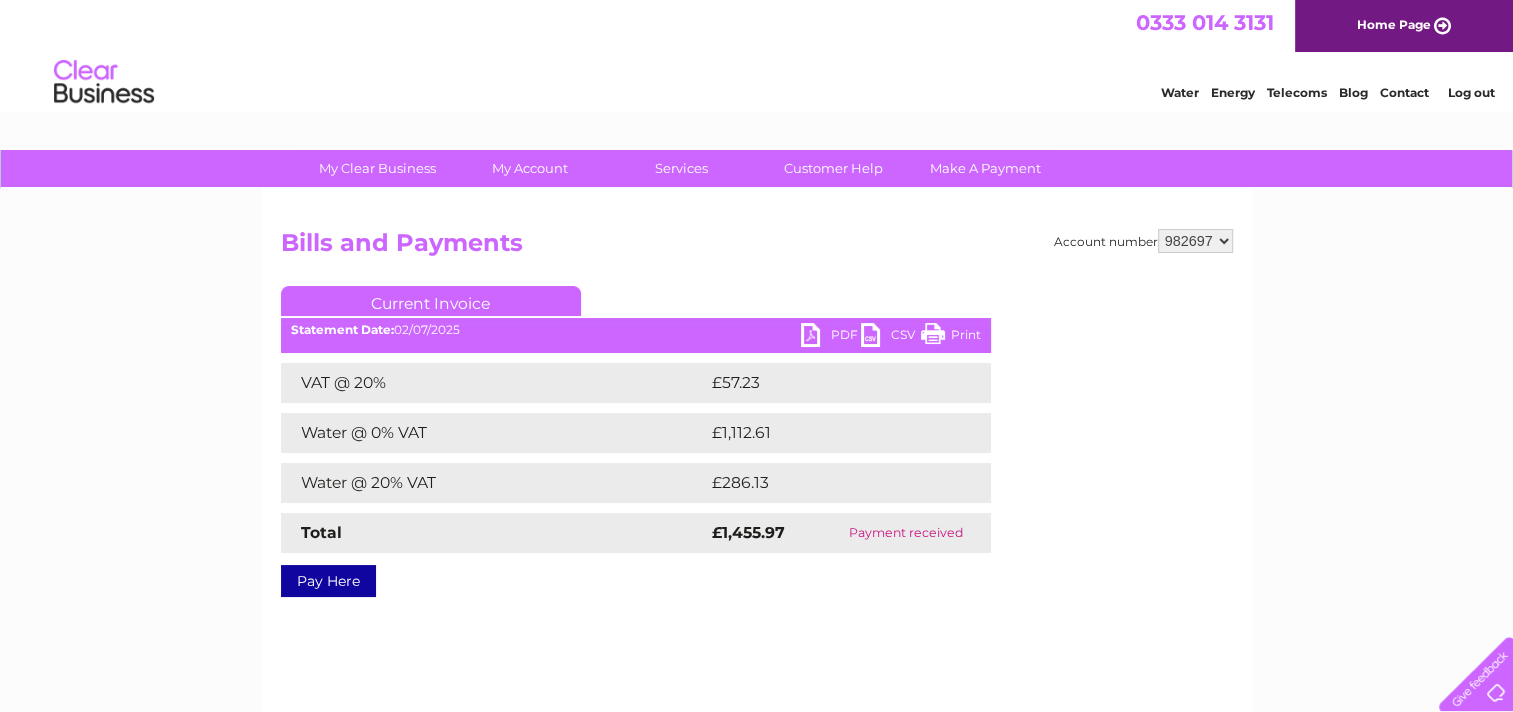 click on "PDF" at bounding box center (831, 337) 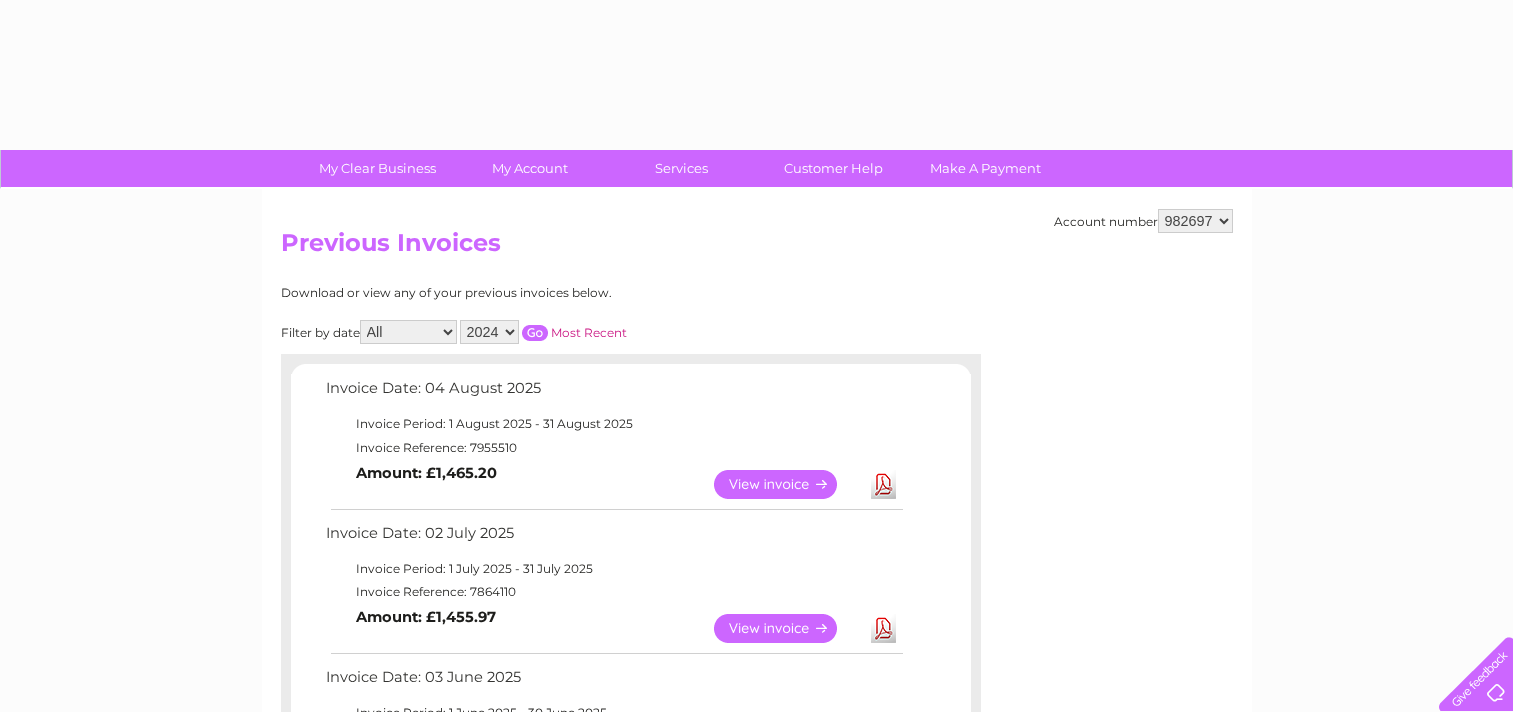 select on "2024" 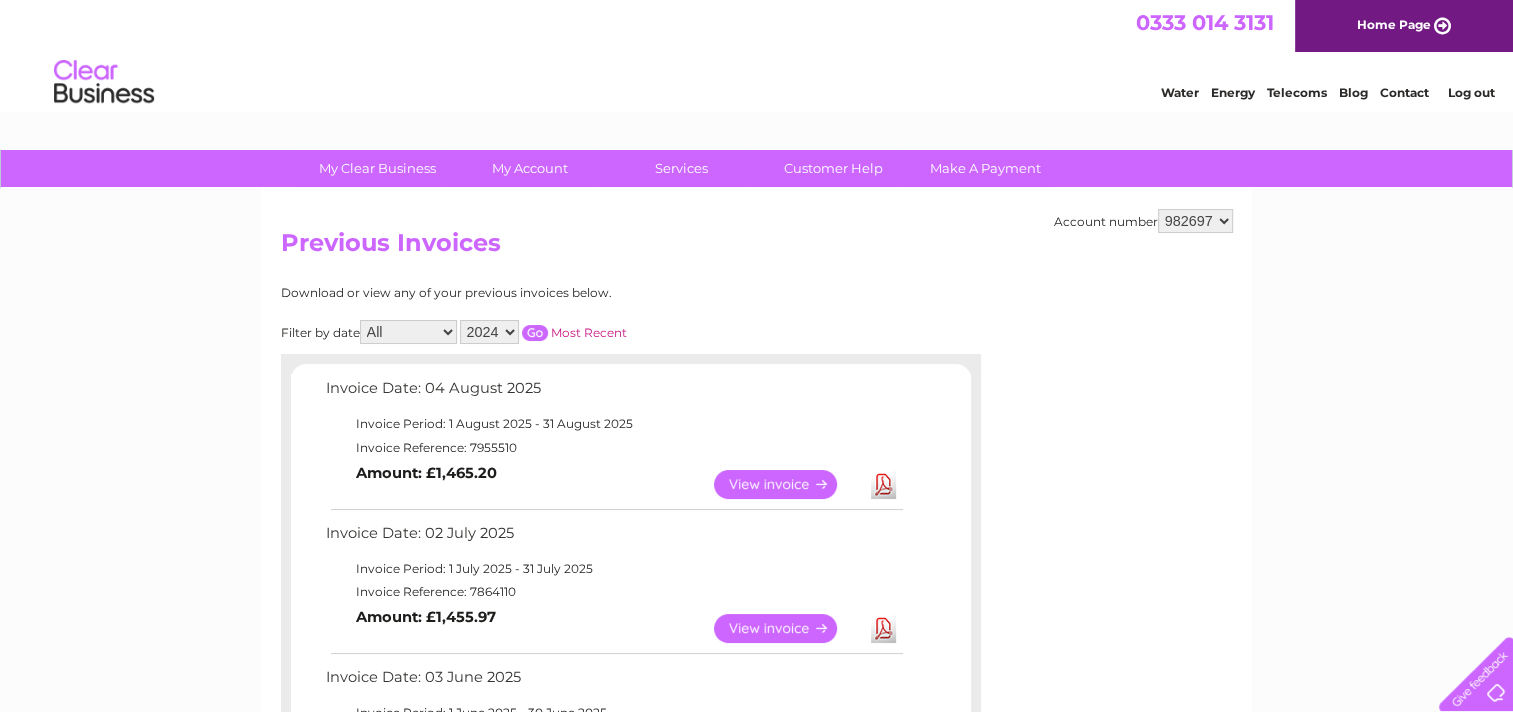 scroll, scrollTop: 0, scrollLeft: 0, axis: both 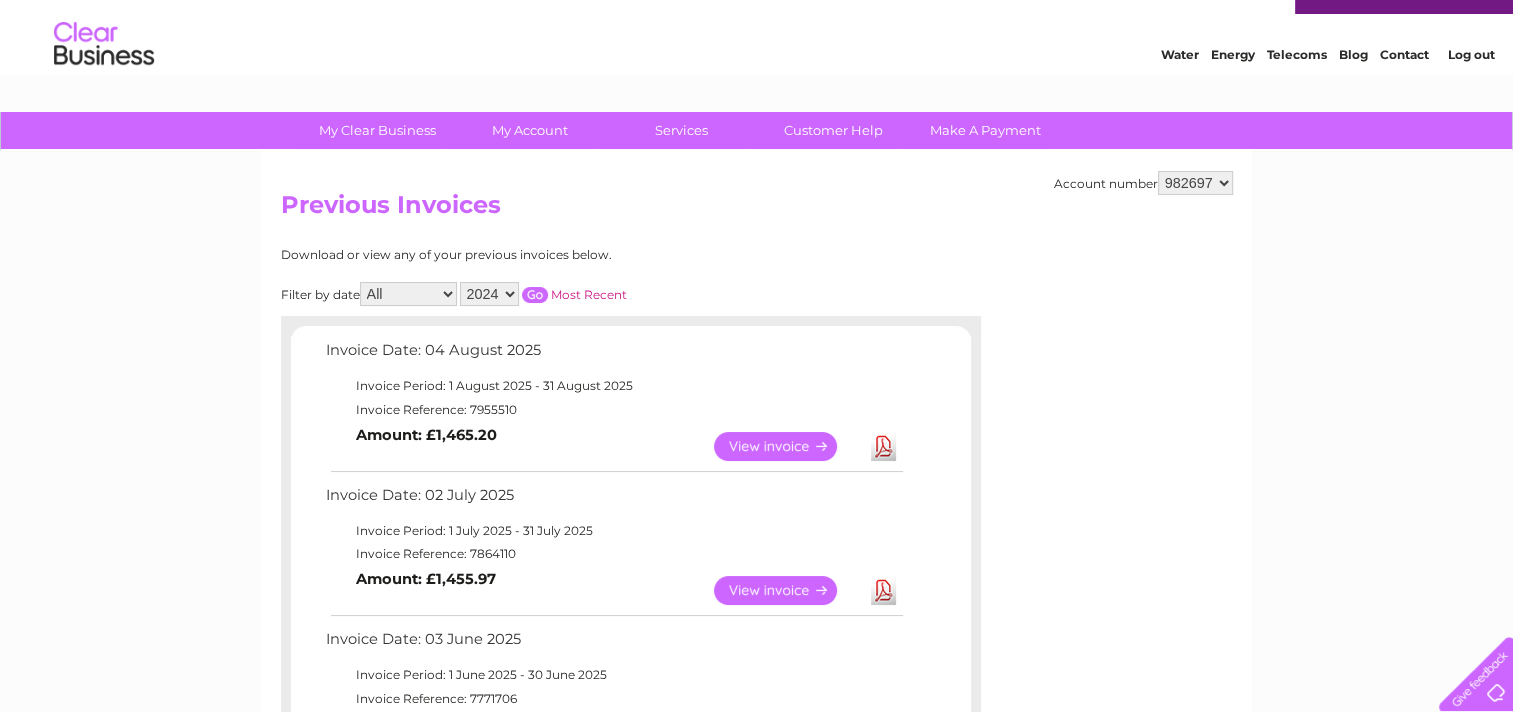click on "2025
2024
2023
2022" at bounding box center (489, 294) 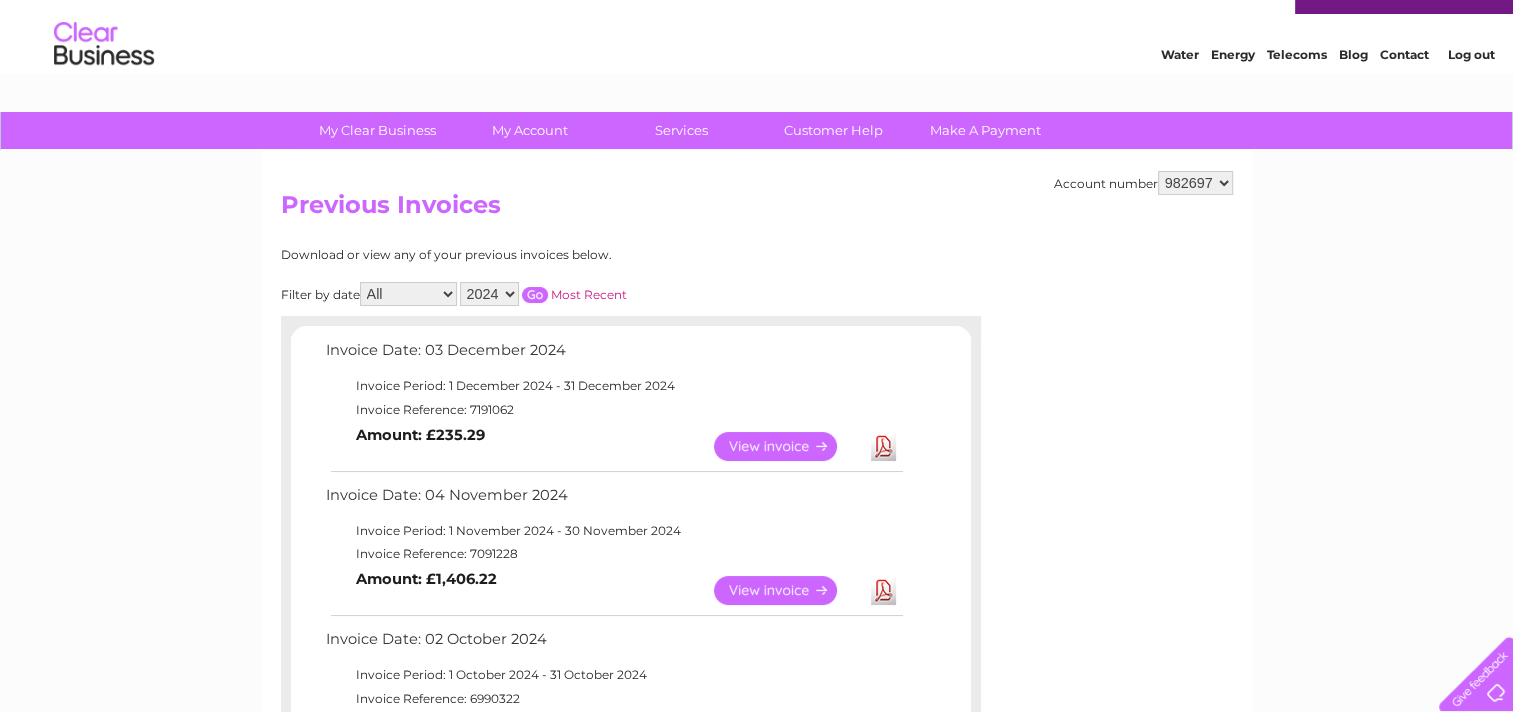 click on "View" at bounding box center [787, 590] 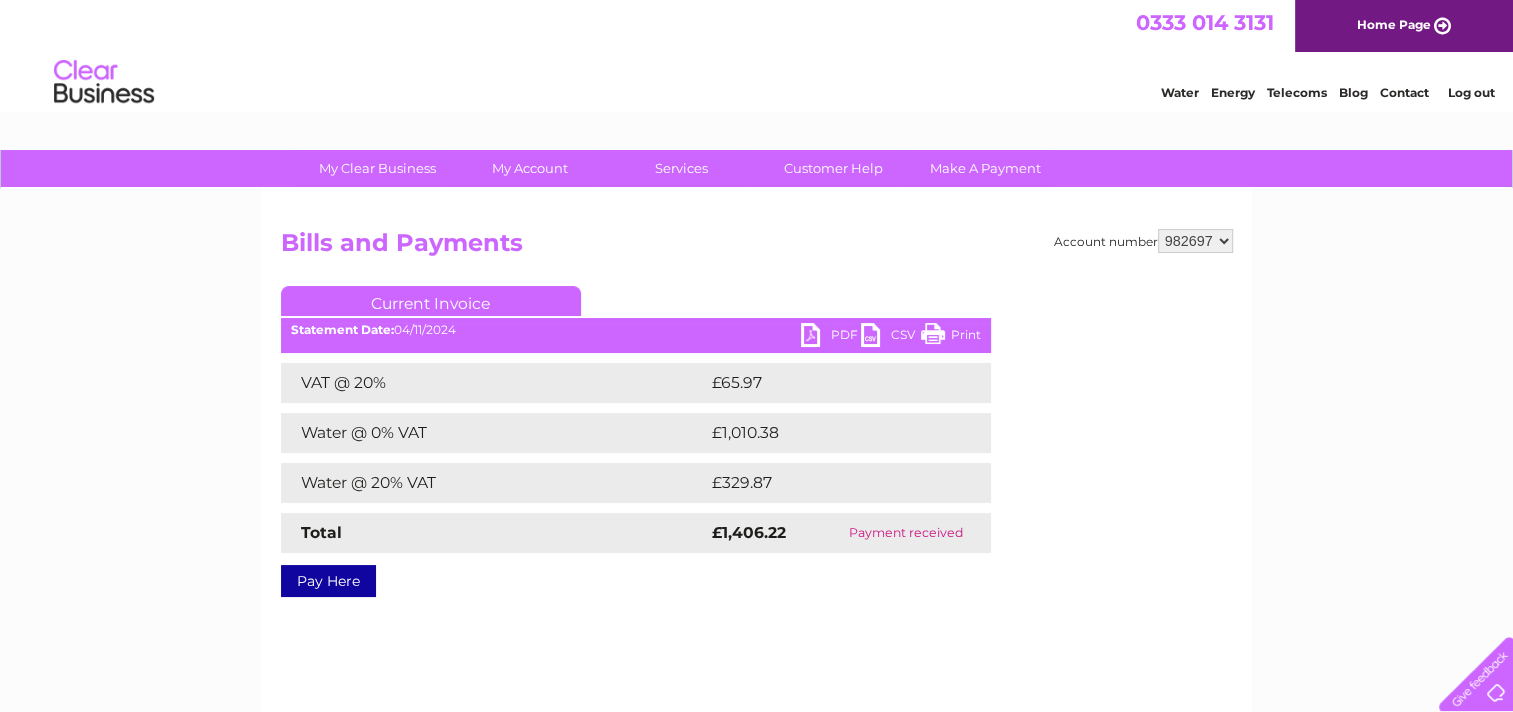 scroll, scrollTop: 0, scrollLeft: 0, axis: both 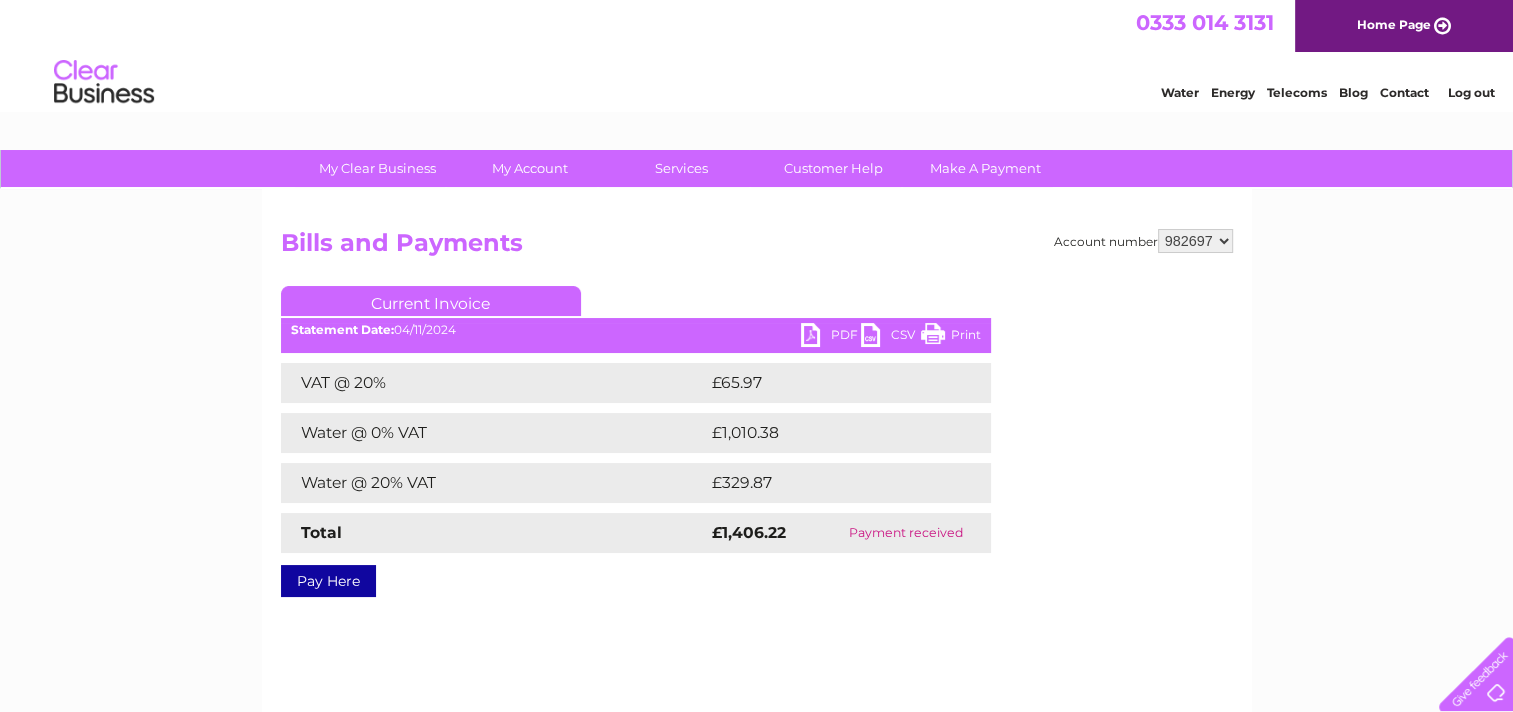 click on "PDF" at bounding box center (831, 337) 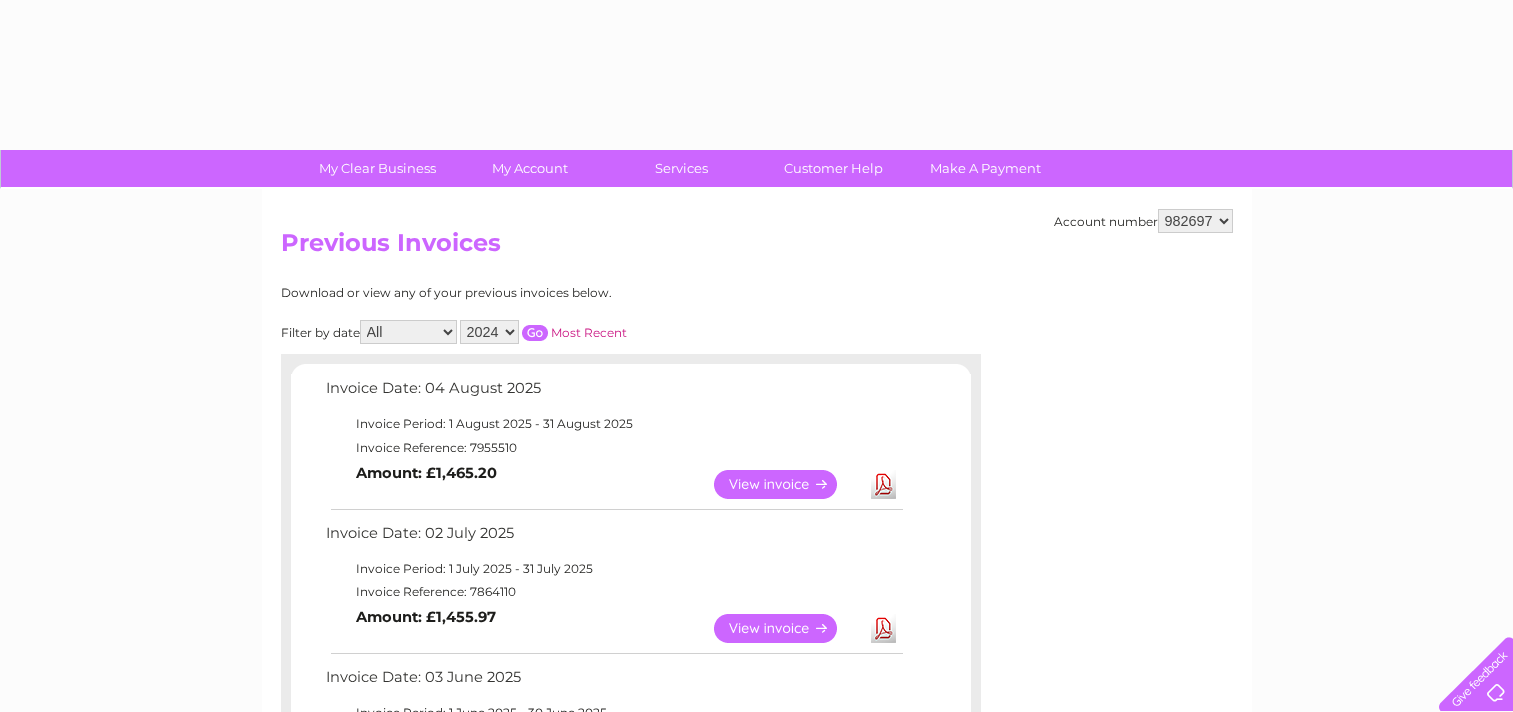 select on "2024" 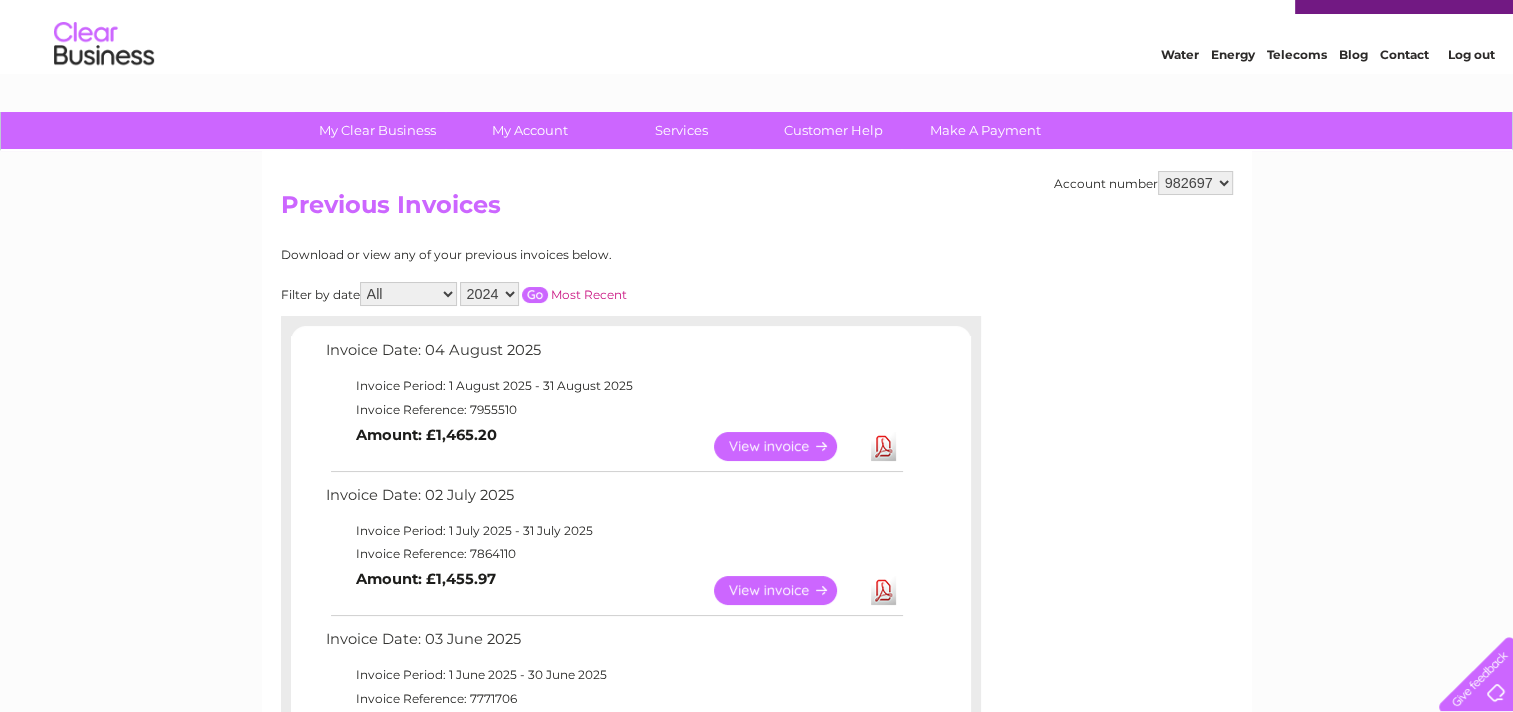 scroll, scrollTop: 0, scrollLeft: 0, axis: both 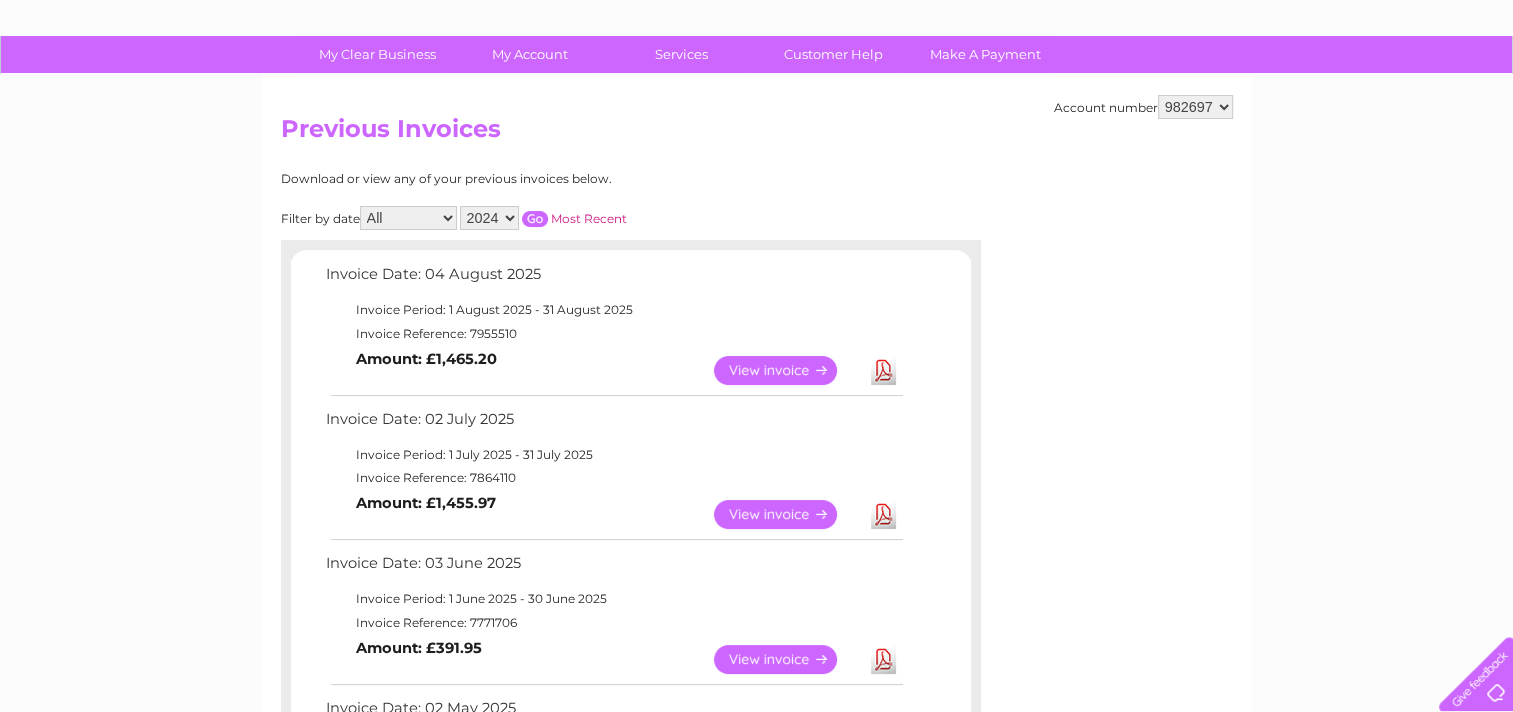 click at bounding box center (535, 219) 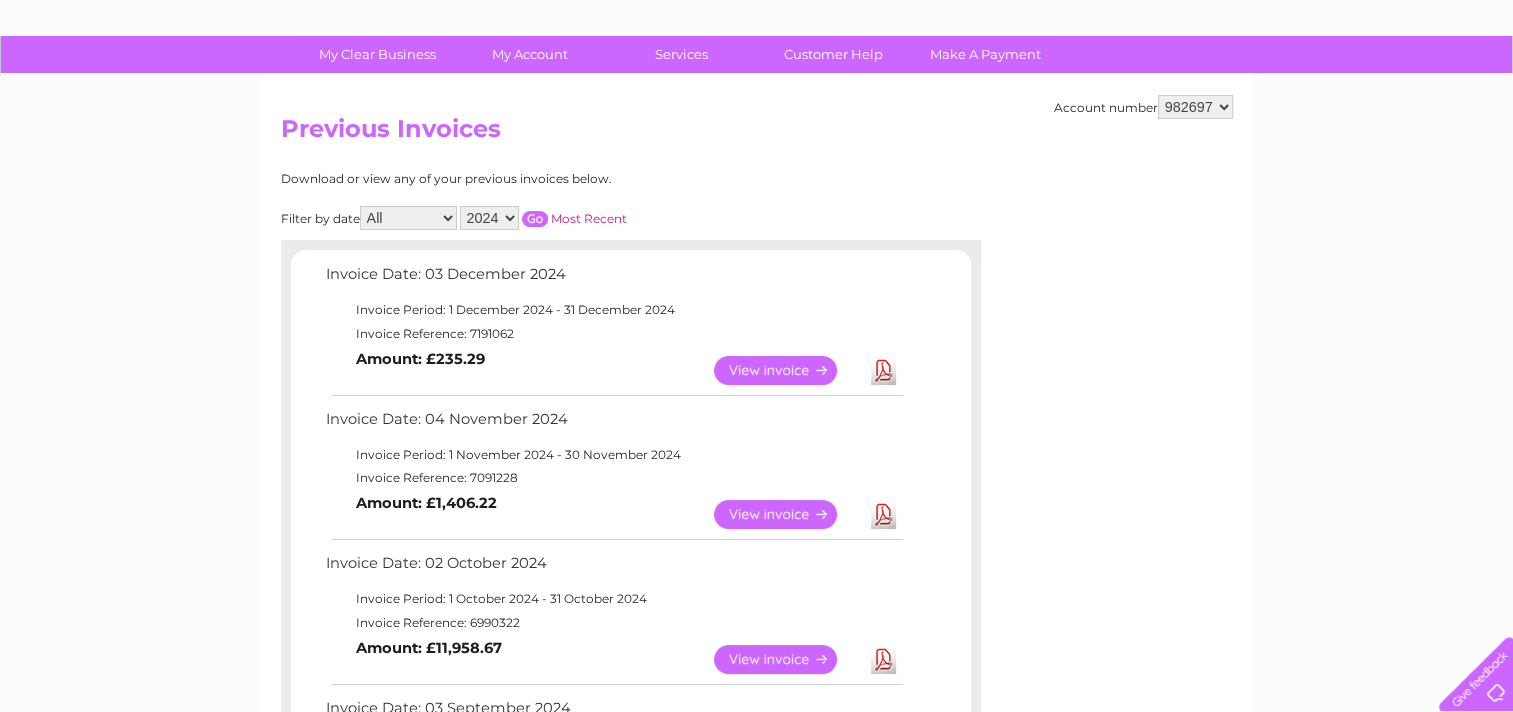 click on "View" at bounding box center [787, 659] 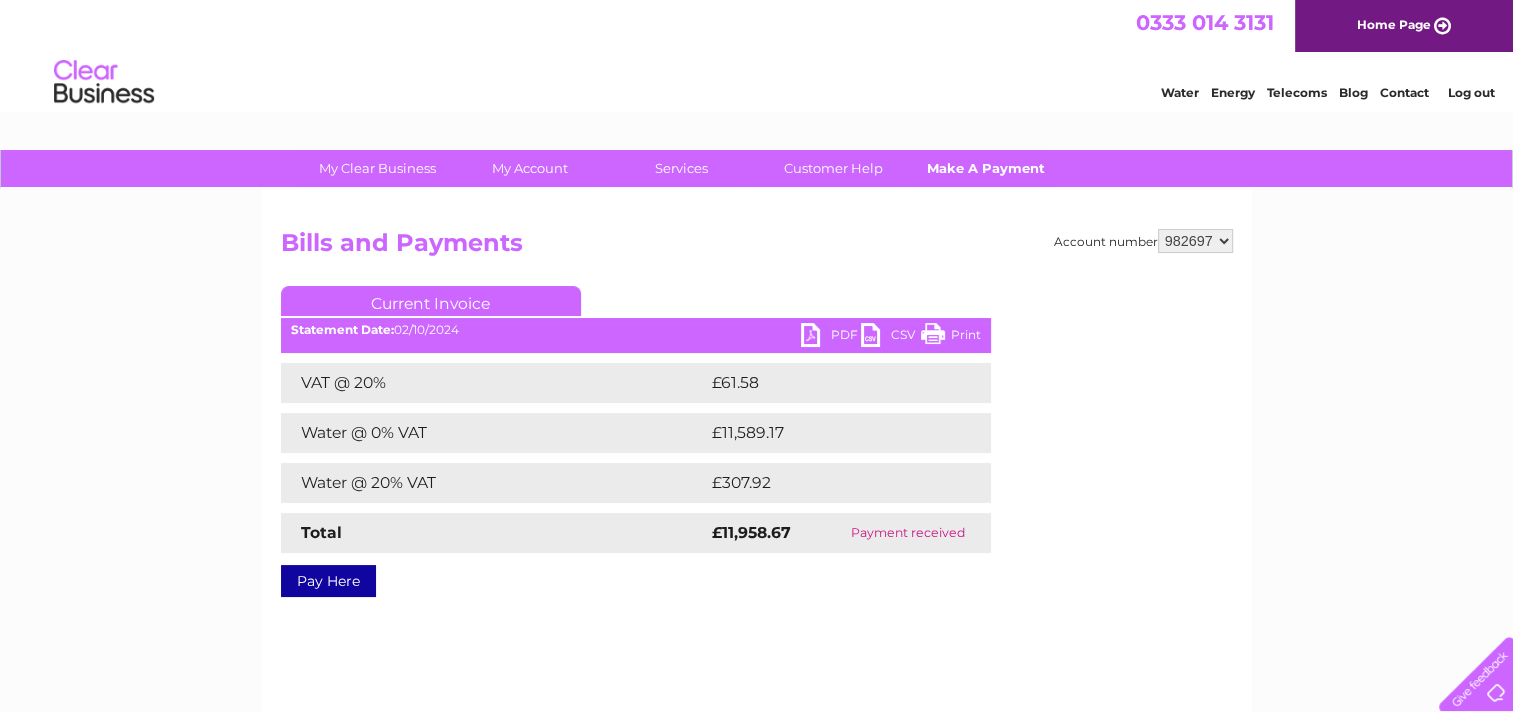 scroll, scrollTop: 0, scrollLeft: 0, axis: both 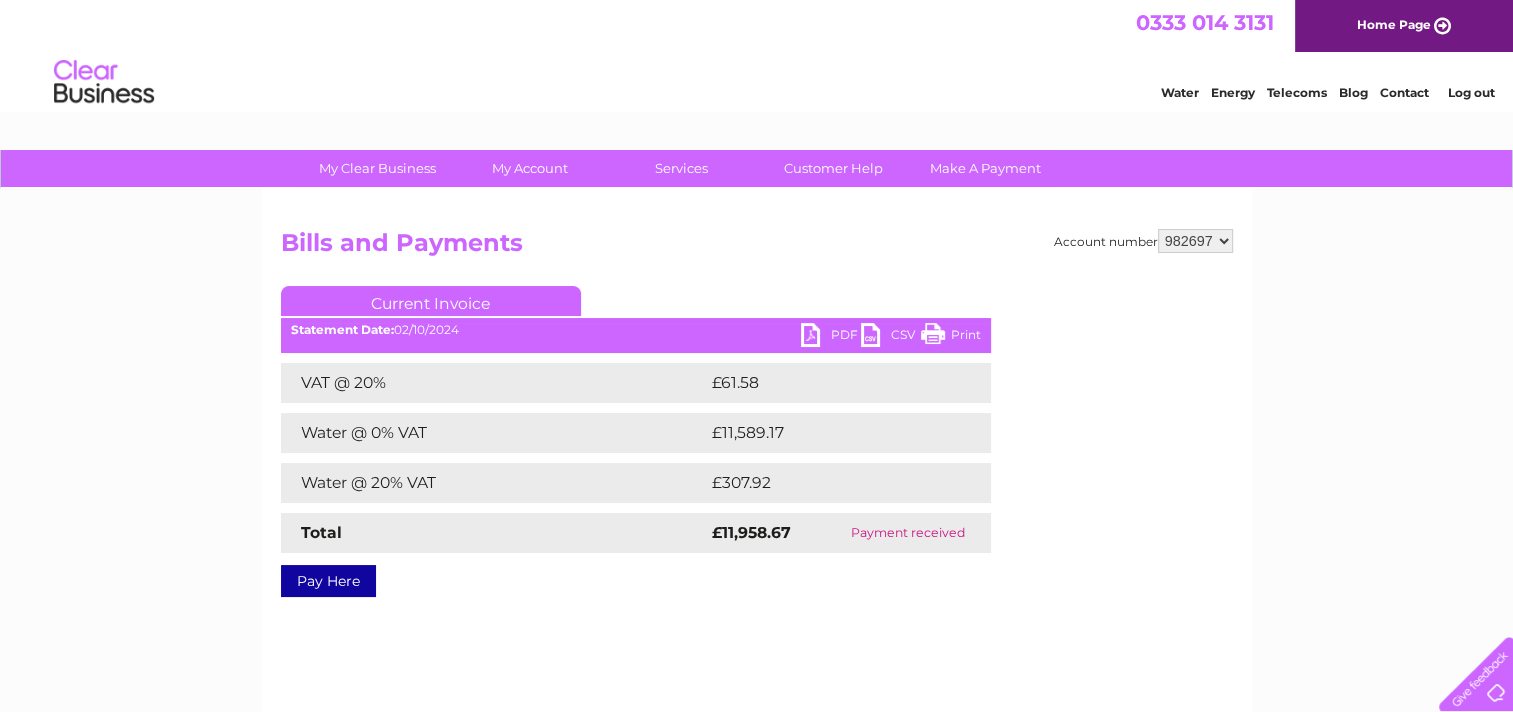 click on "PDF" at bounding box center (831, 337) 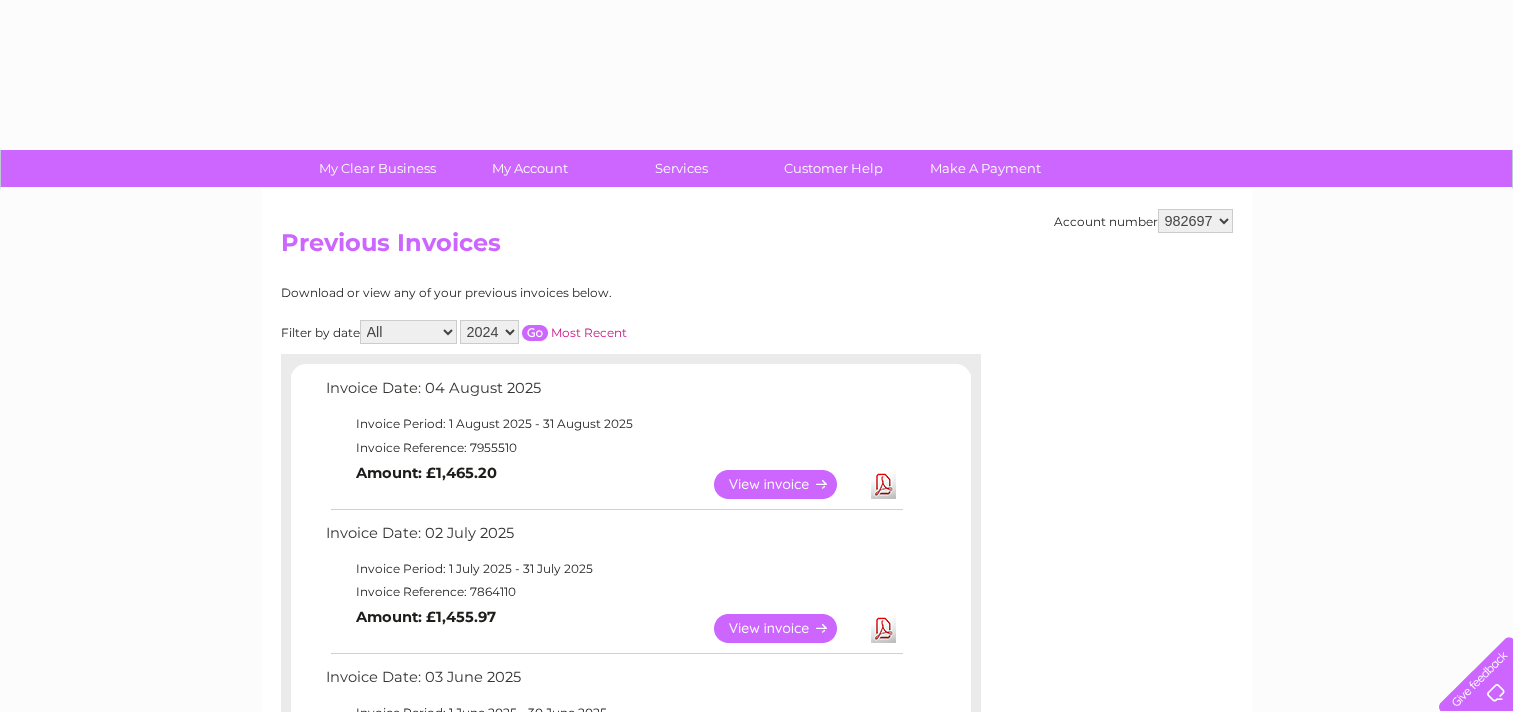 select on "2024" 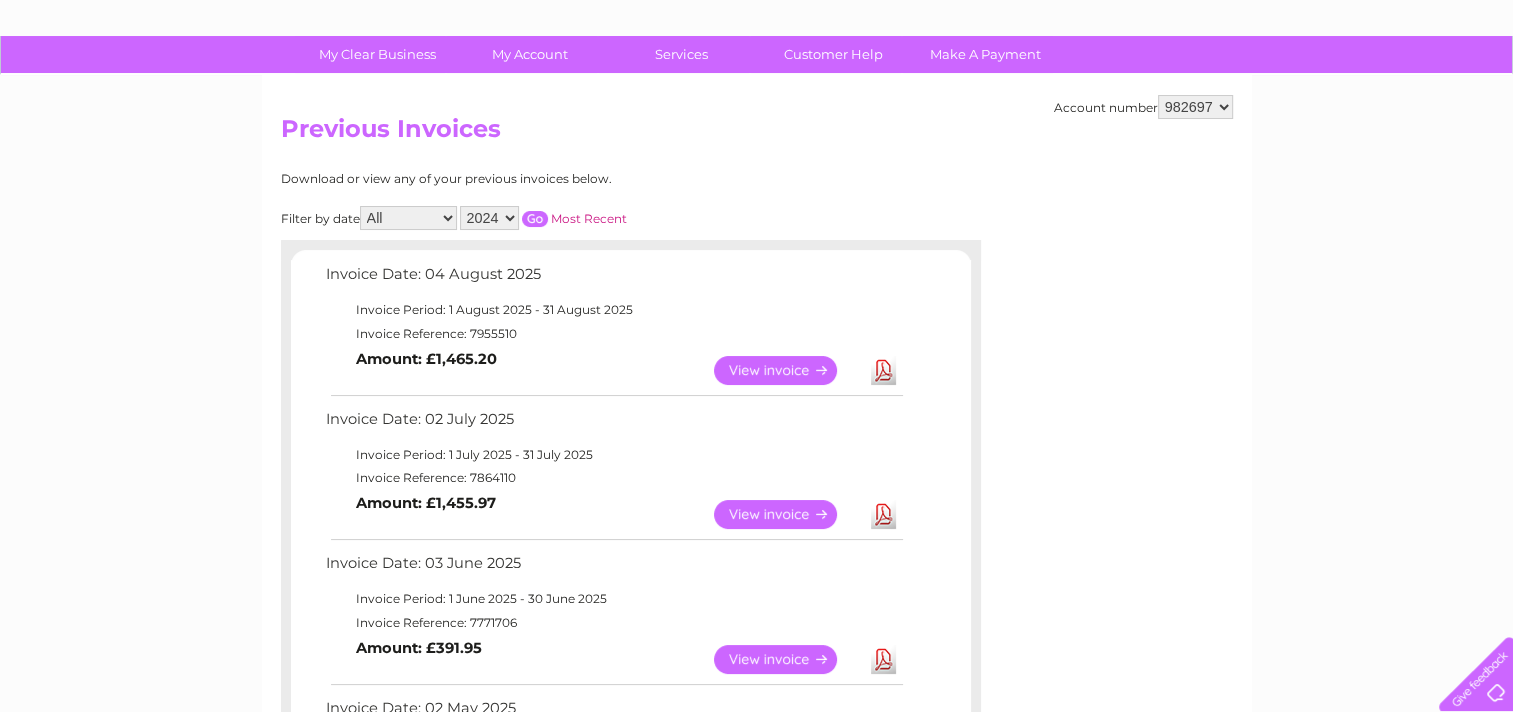 scroll, scrollTop: 0, scrollLeft: 0, axis: both 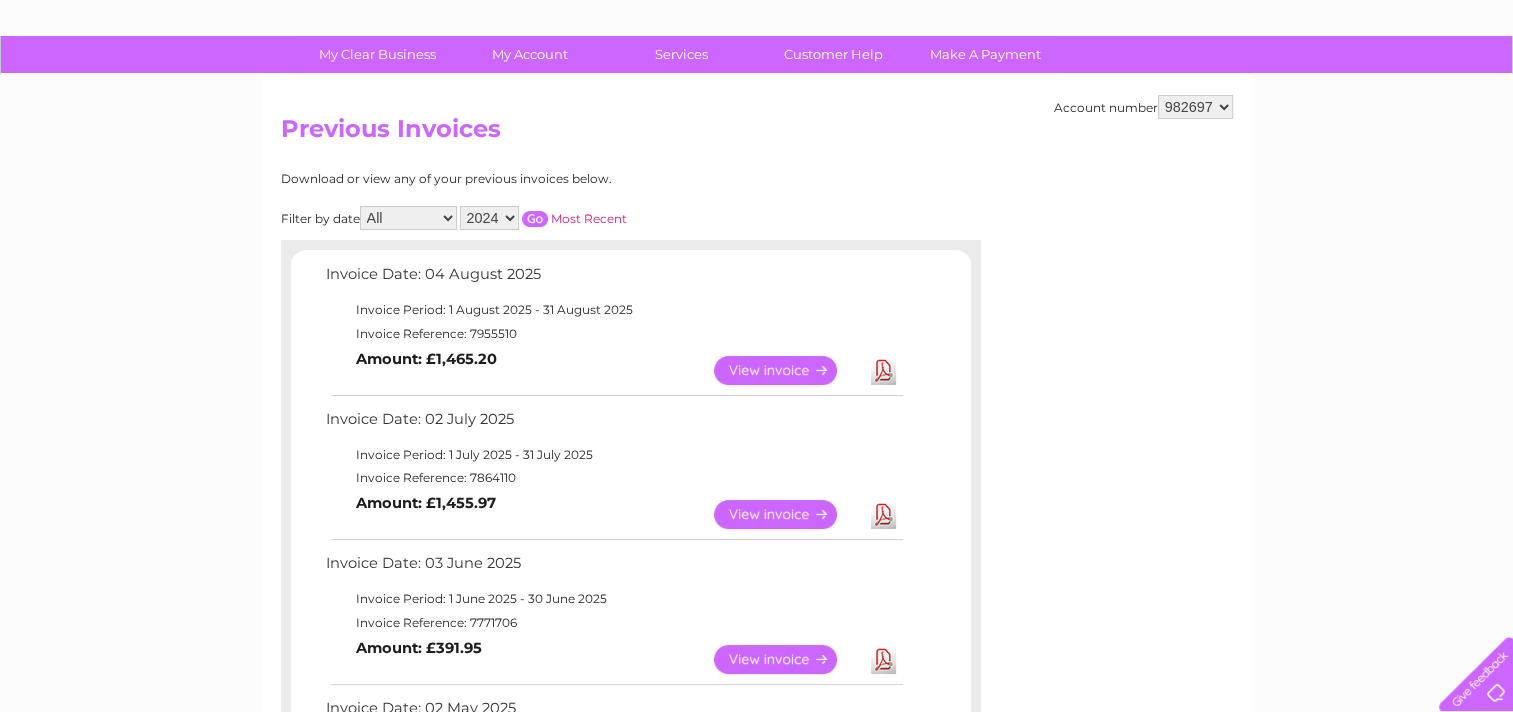 click at bounding box center [535, 219] 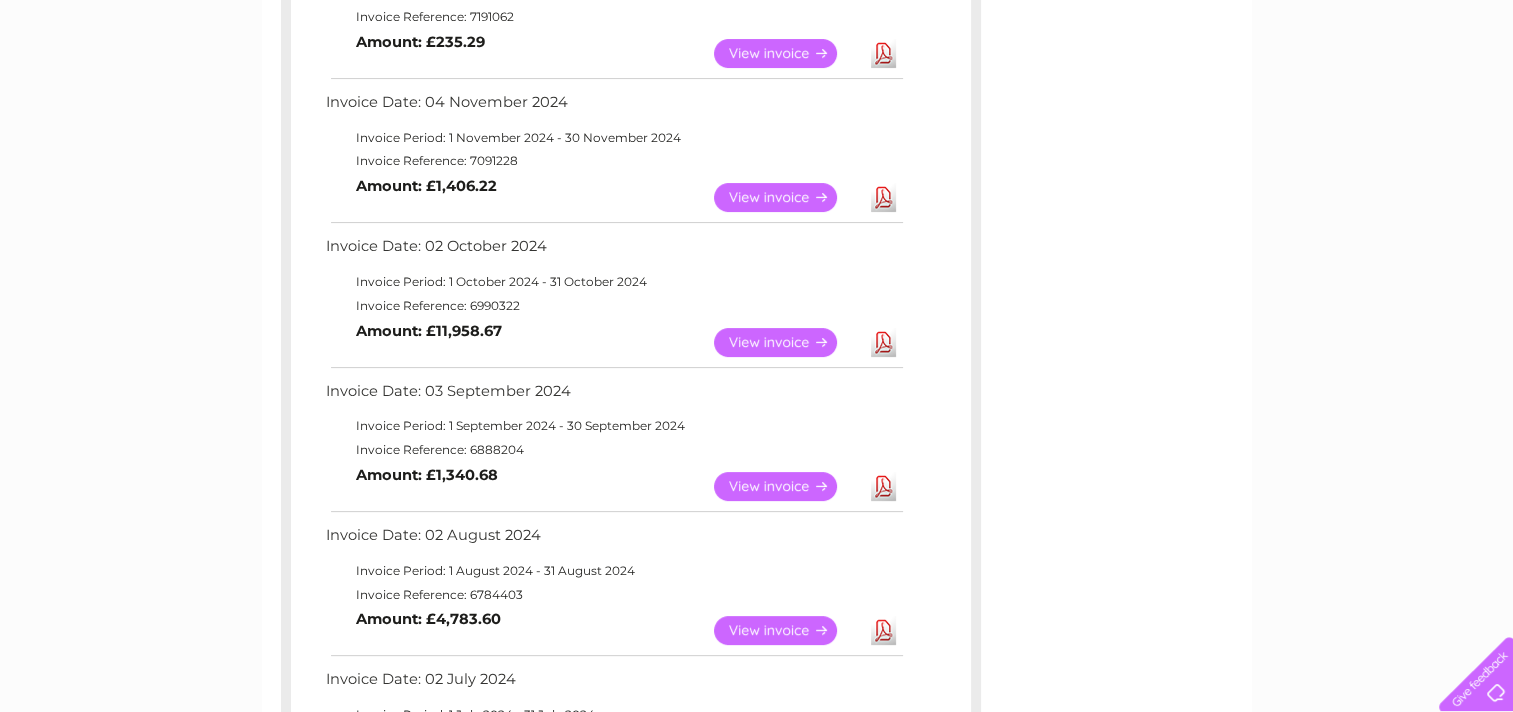 scroll, scrollTop: 449, scrollLeft: 0, axis: vertical 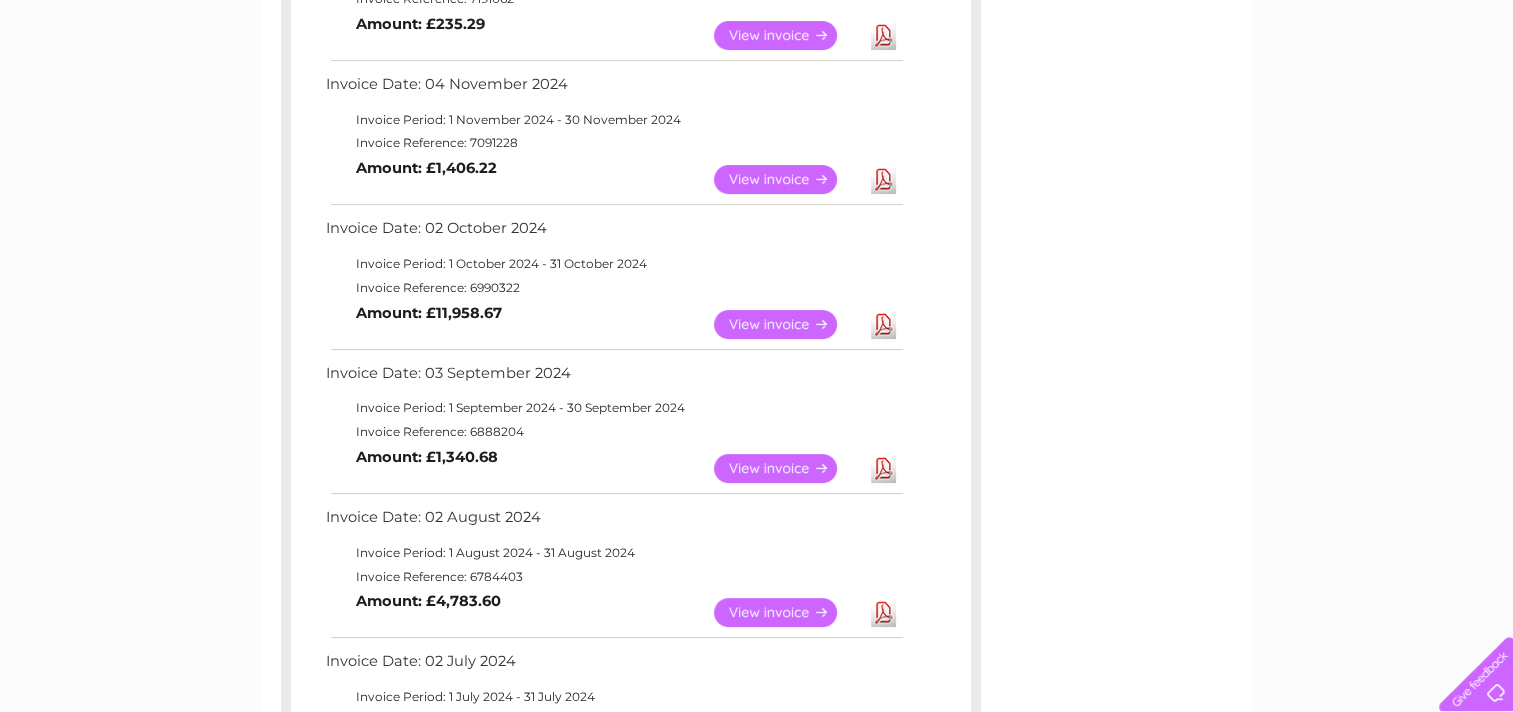 click on "View" at bounding box center (787, 468) 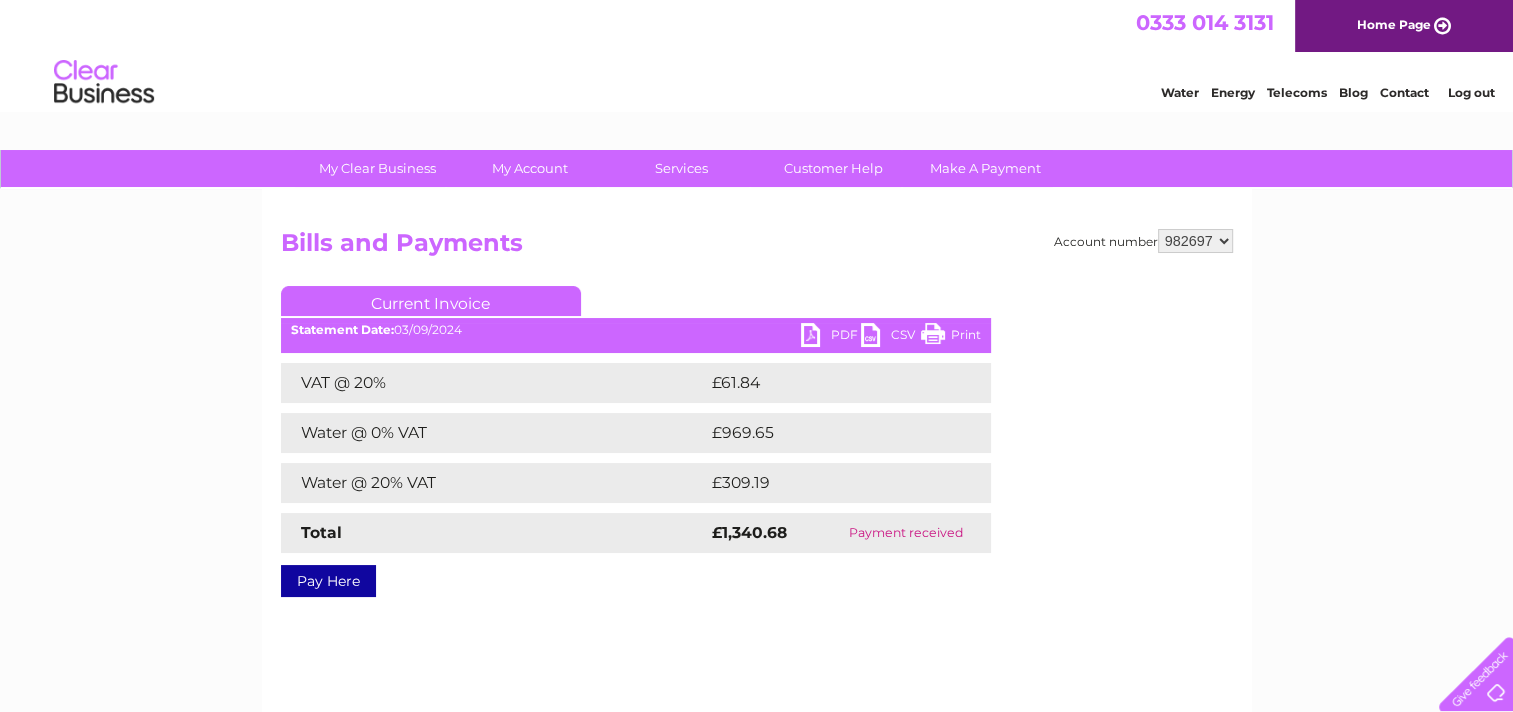 scroll, scrollTop: 0, scrollLeft: 0, axis: both 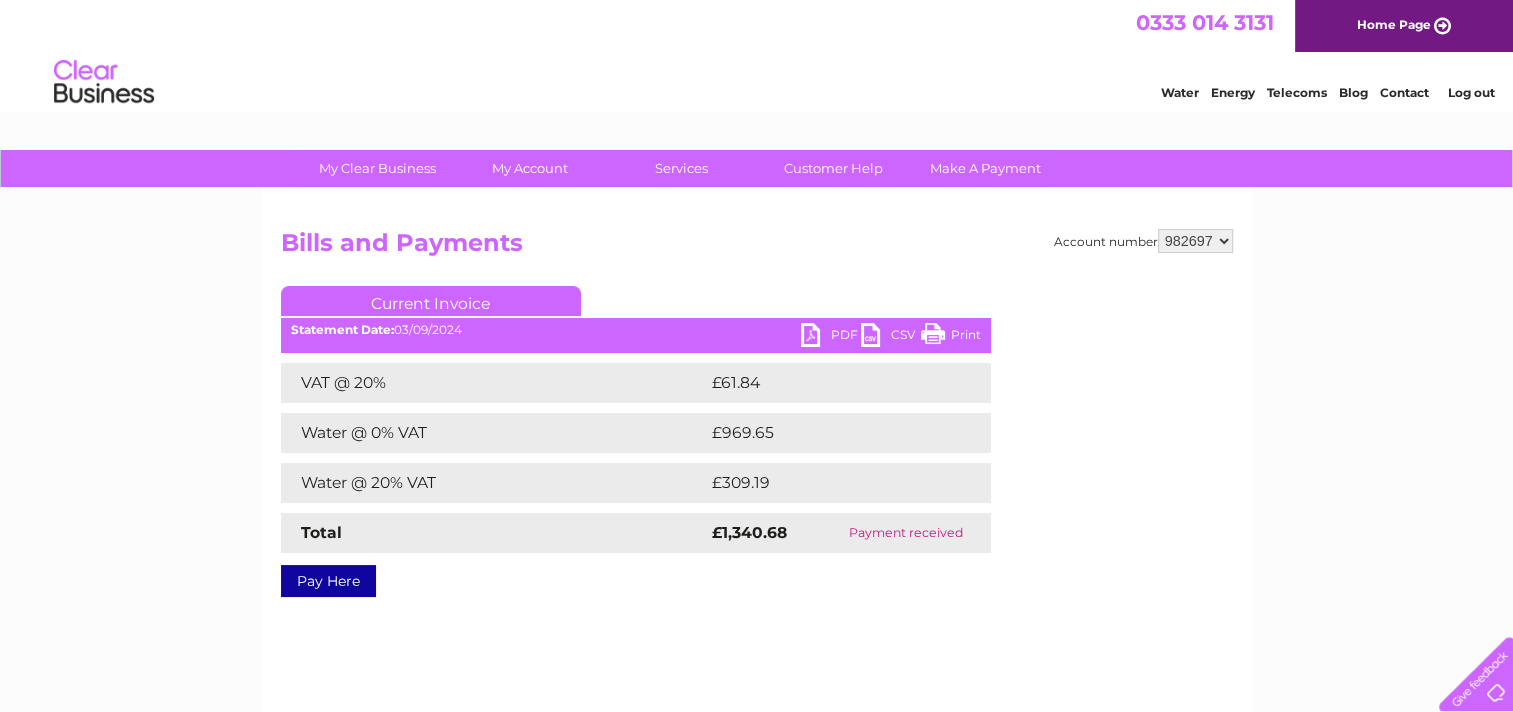 click on "PDF" at bounding box center [831, 337] 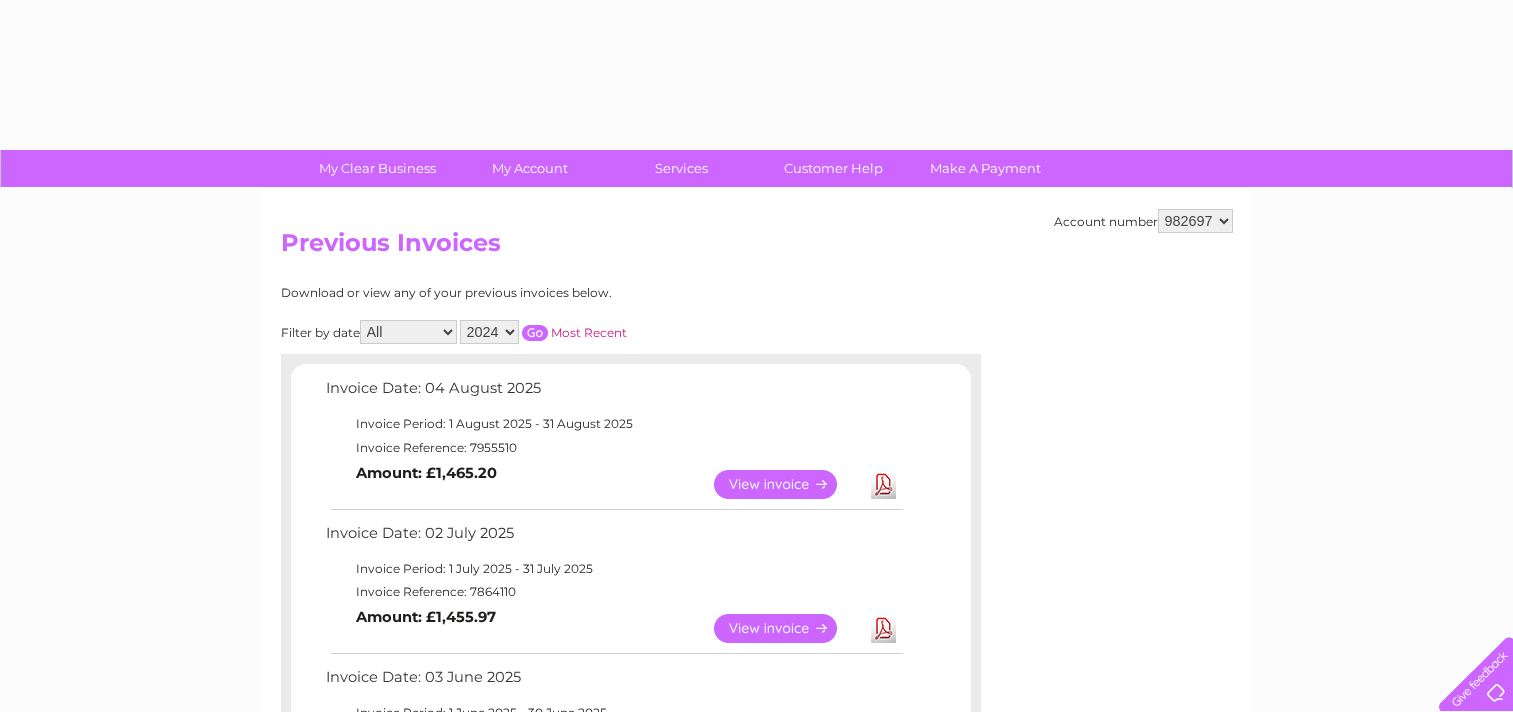 select on "2024" 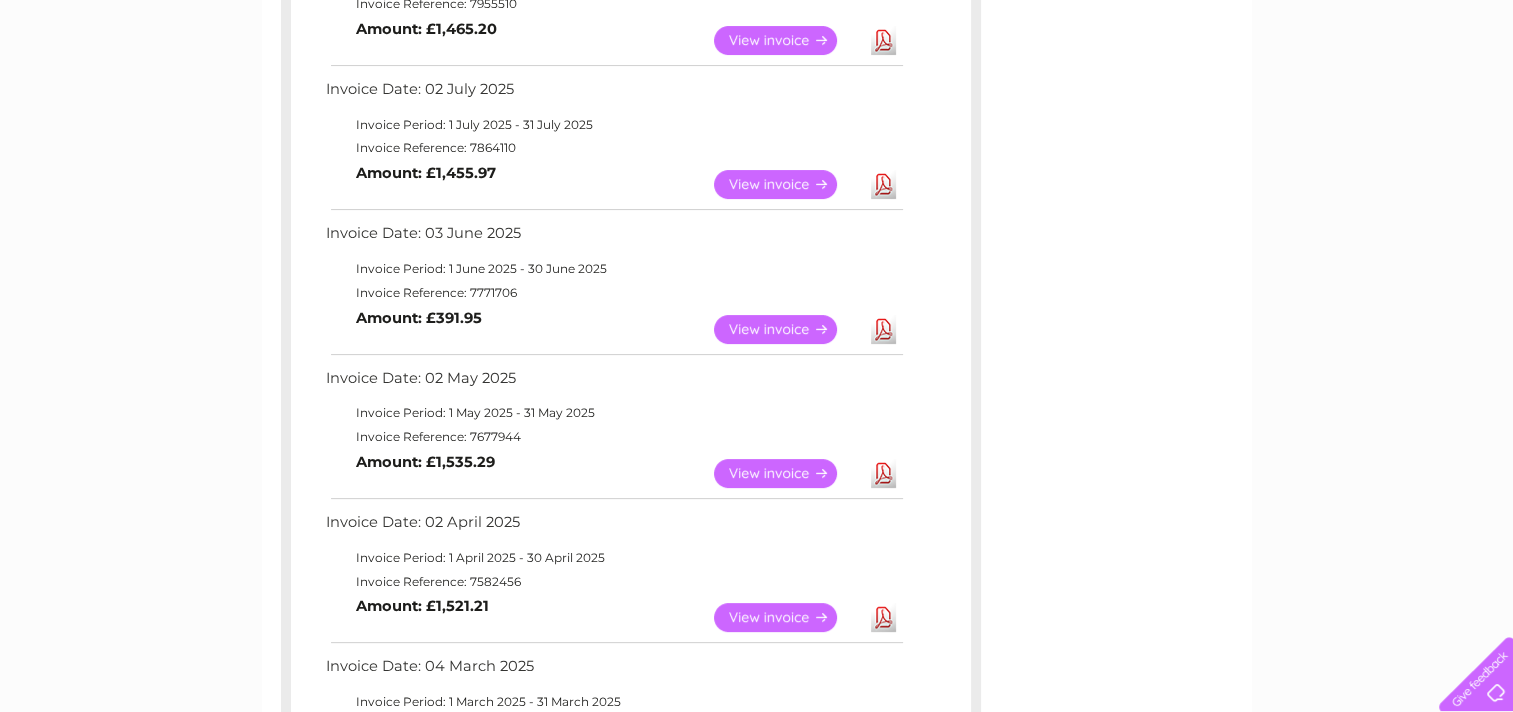 scroll, scrollTop: 0, scrollLeft: 0, axis: both 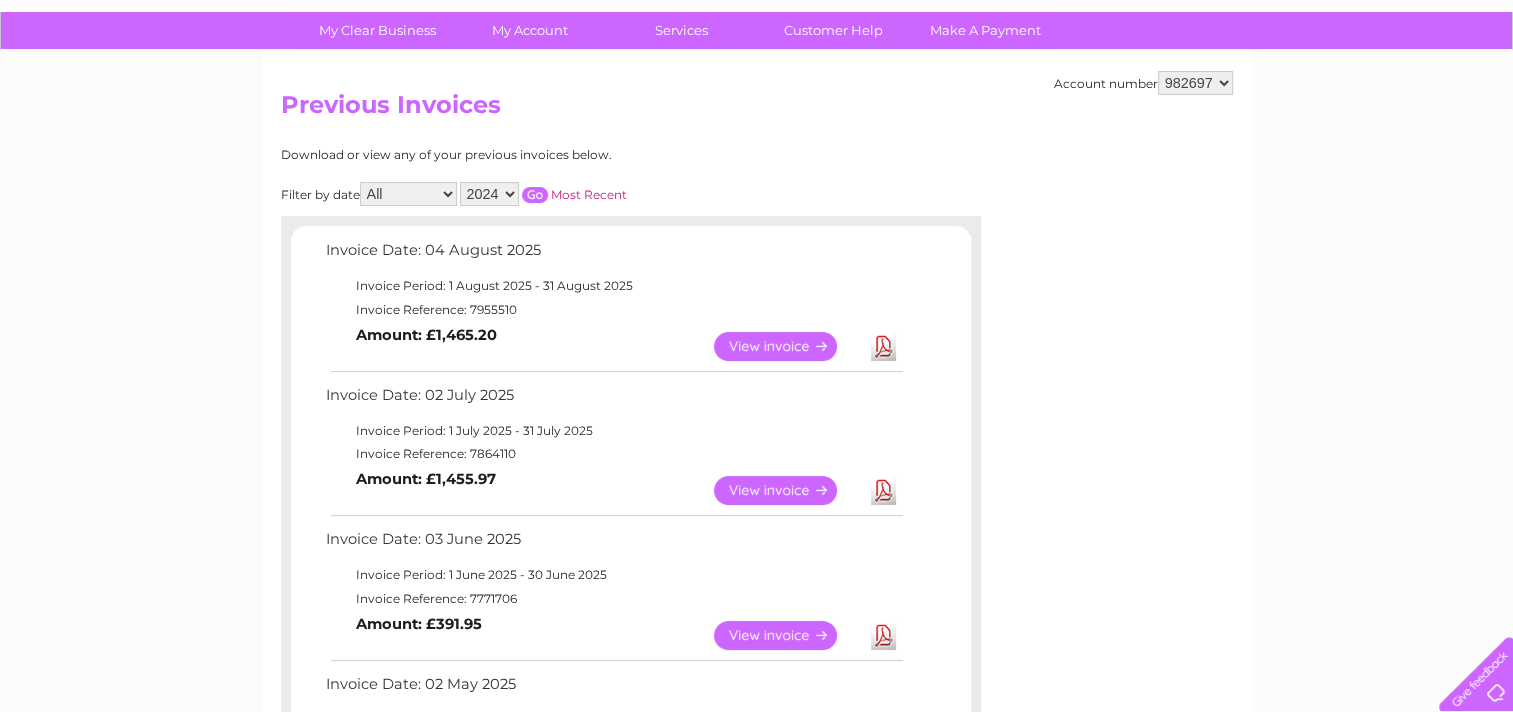 click at bounding box center (535, 195) 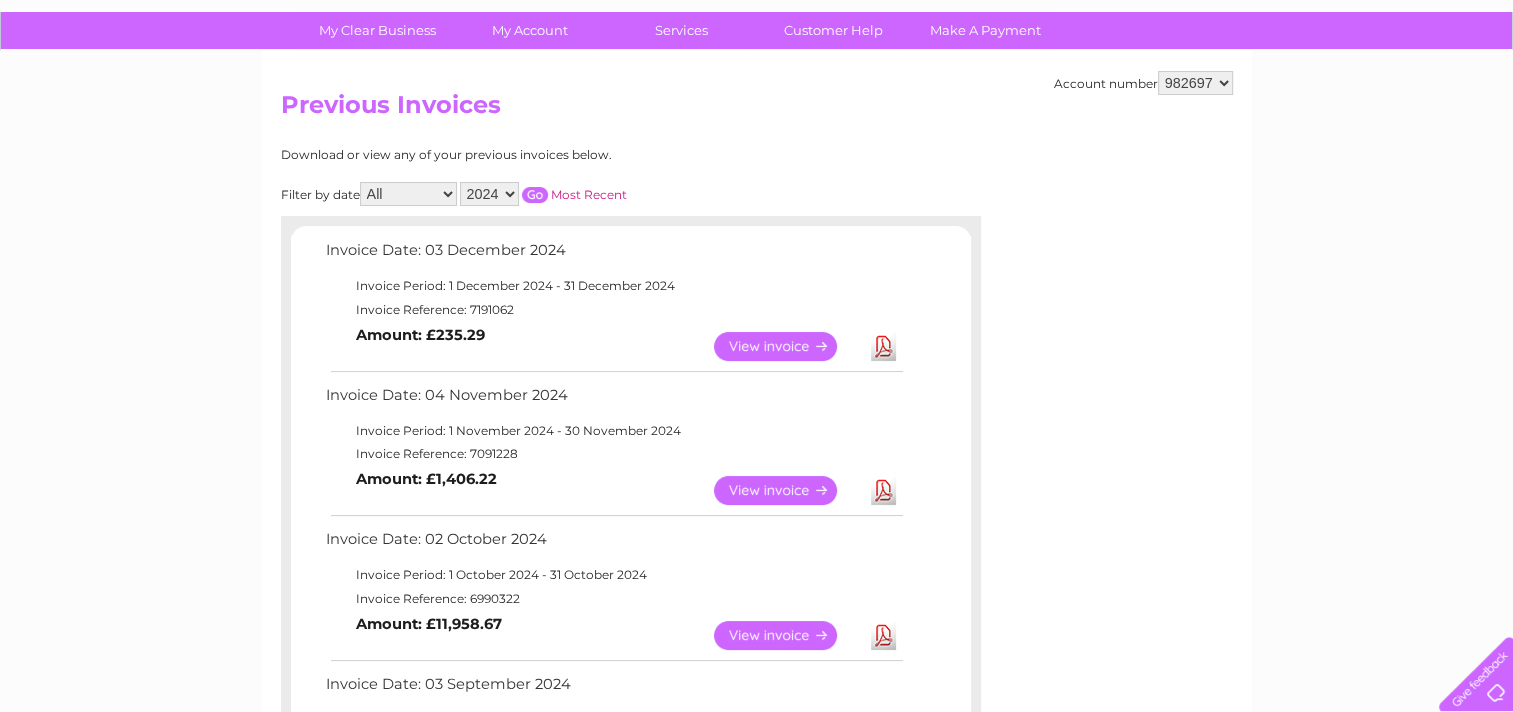 click at bounding box center (535, 195) 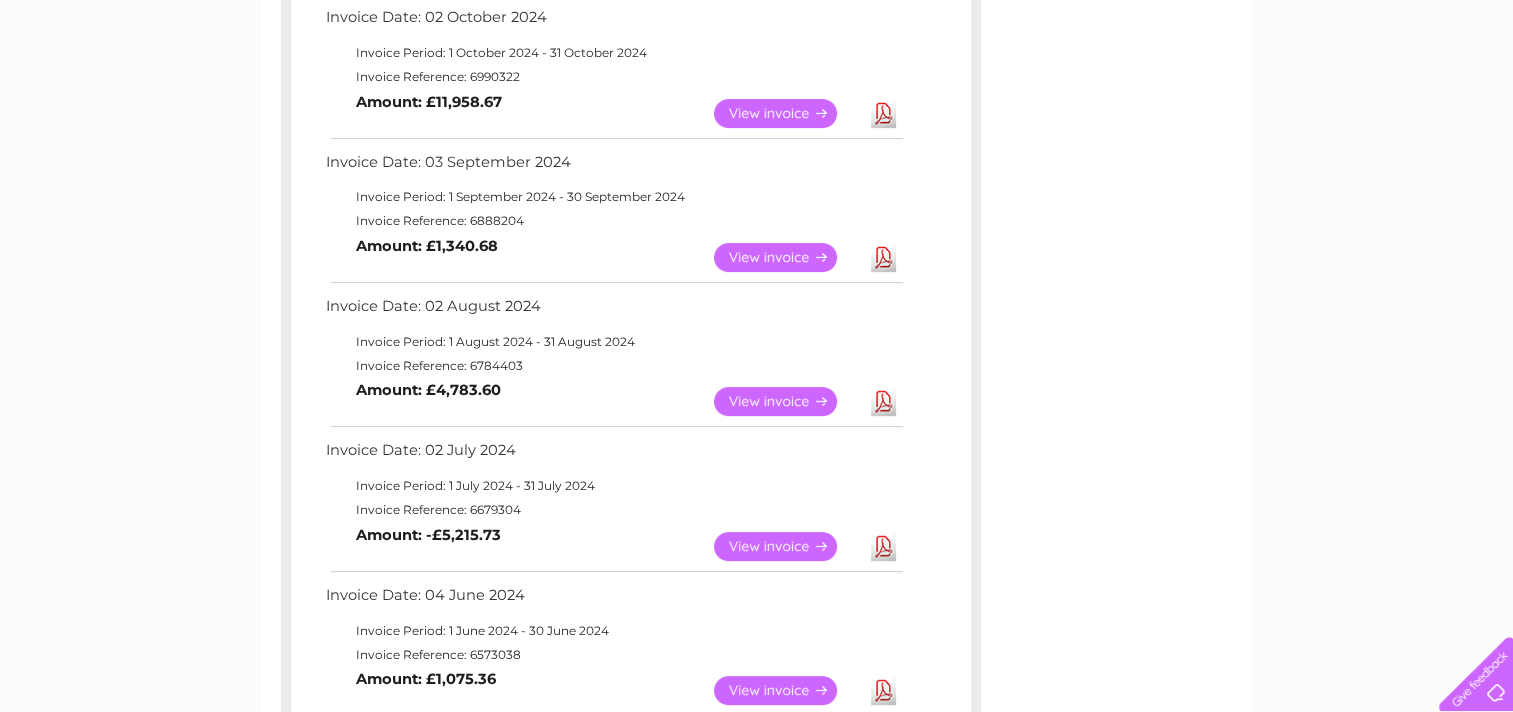 scroll, scrollTop: 679, scrollLeft: 0, axis: vertical 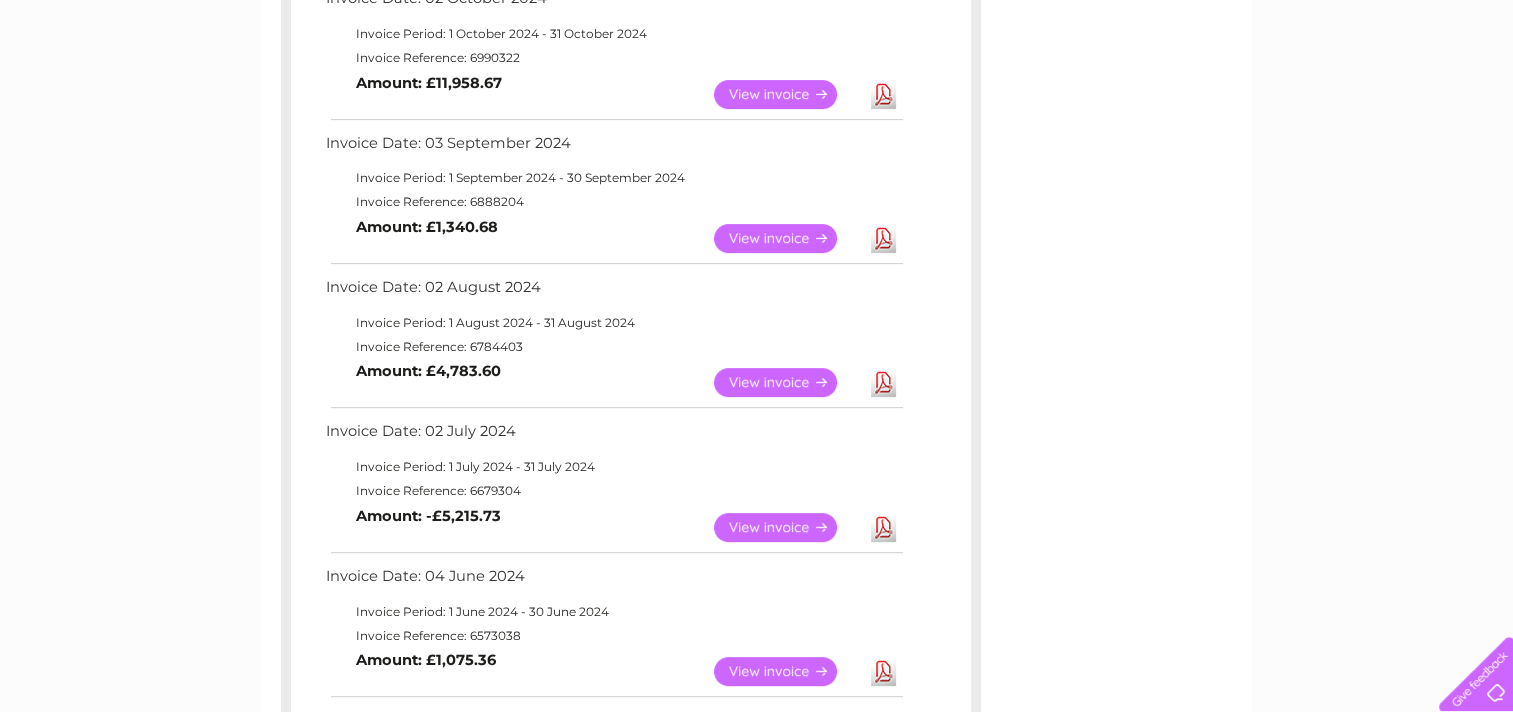 click on "View" at bounding box center (787, 382) 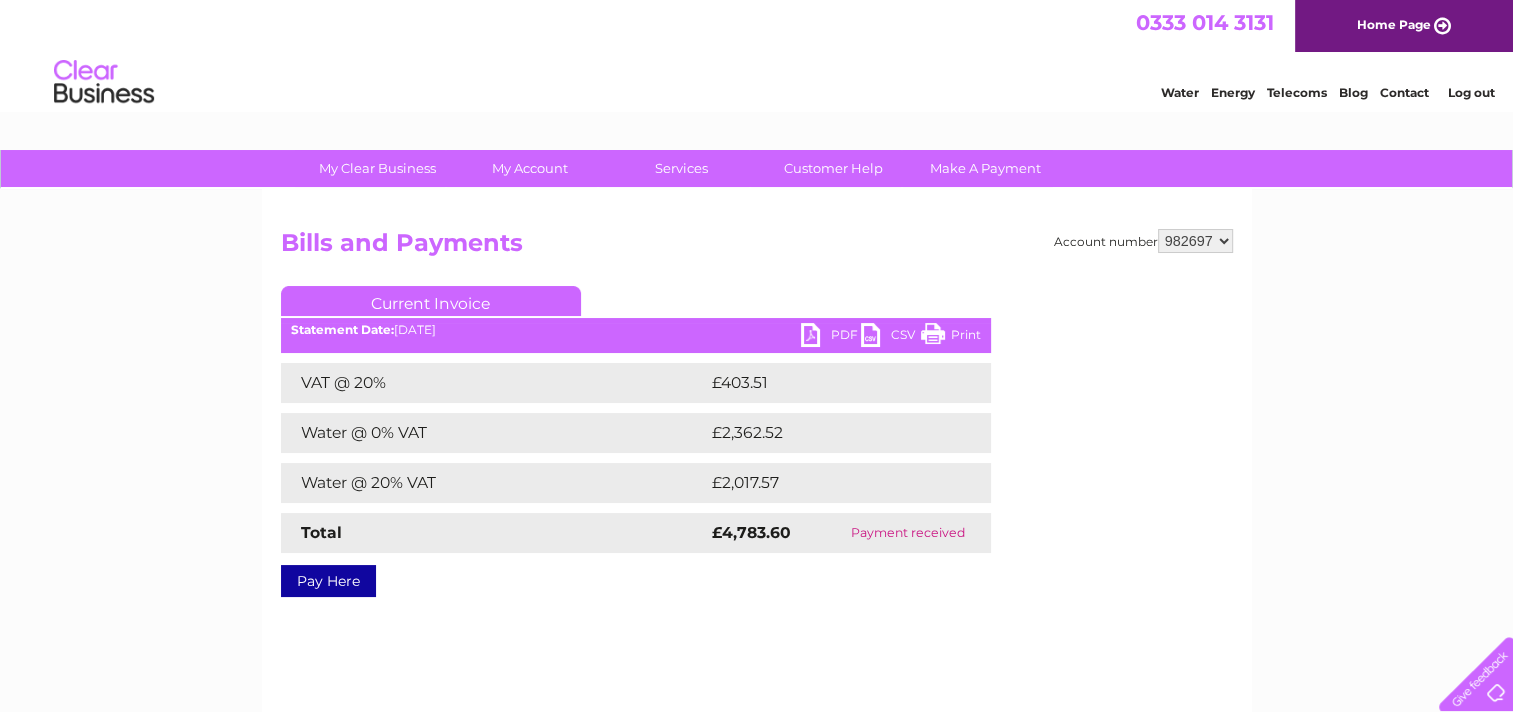scroll, scrollTop: 0, scrollLeft: 0, axis: both 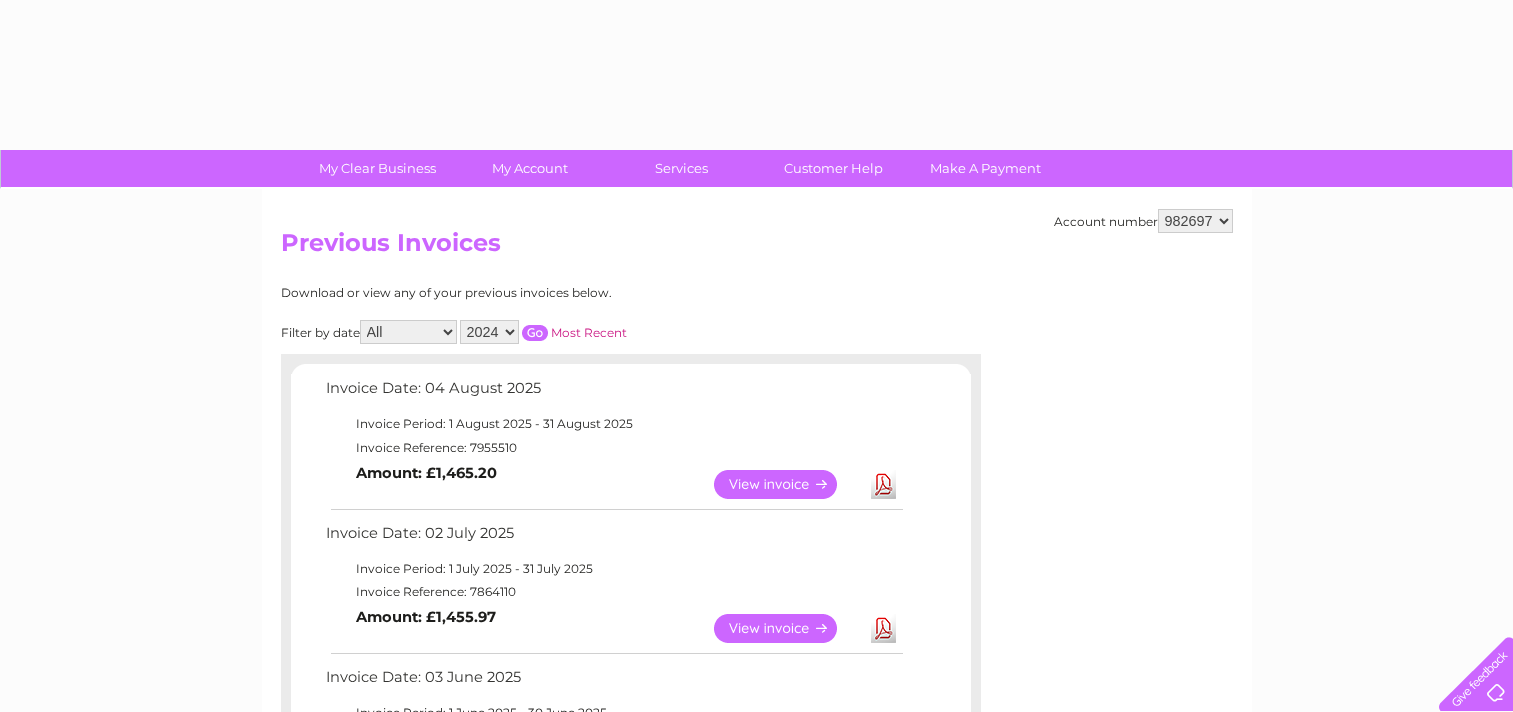 select on "2024" 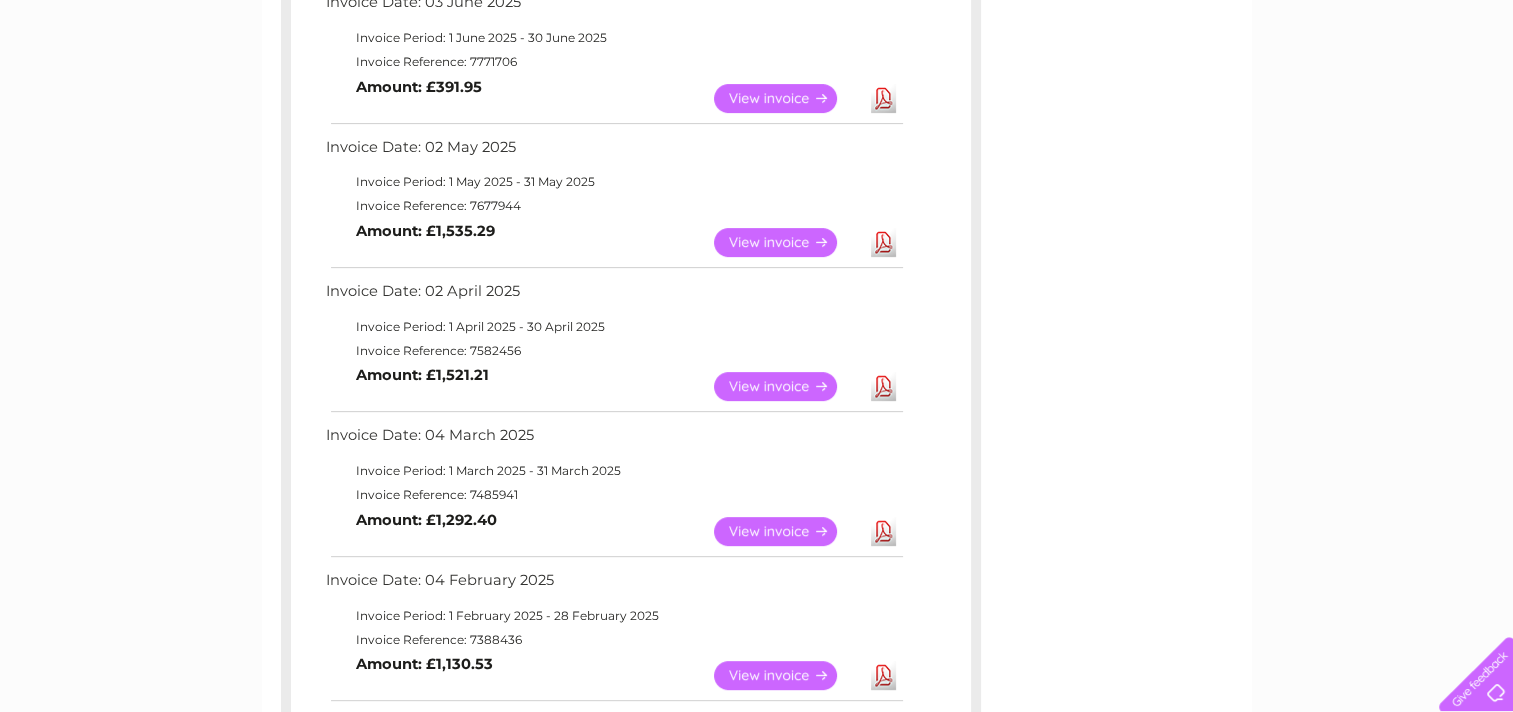 scroll, scrollTop: 0, scrollLeft: 0, axis: both 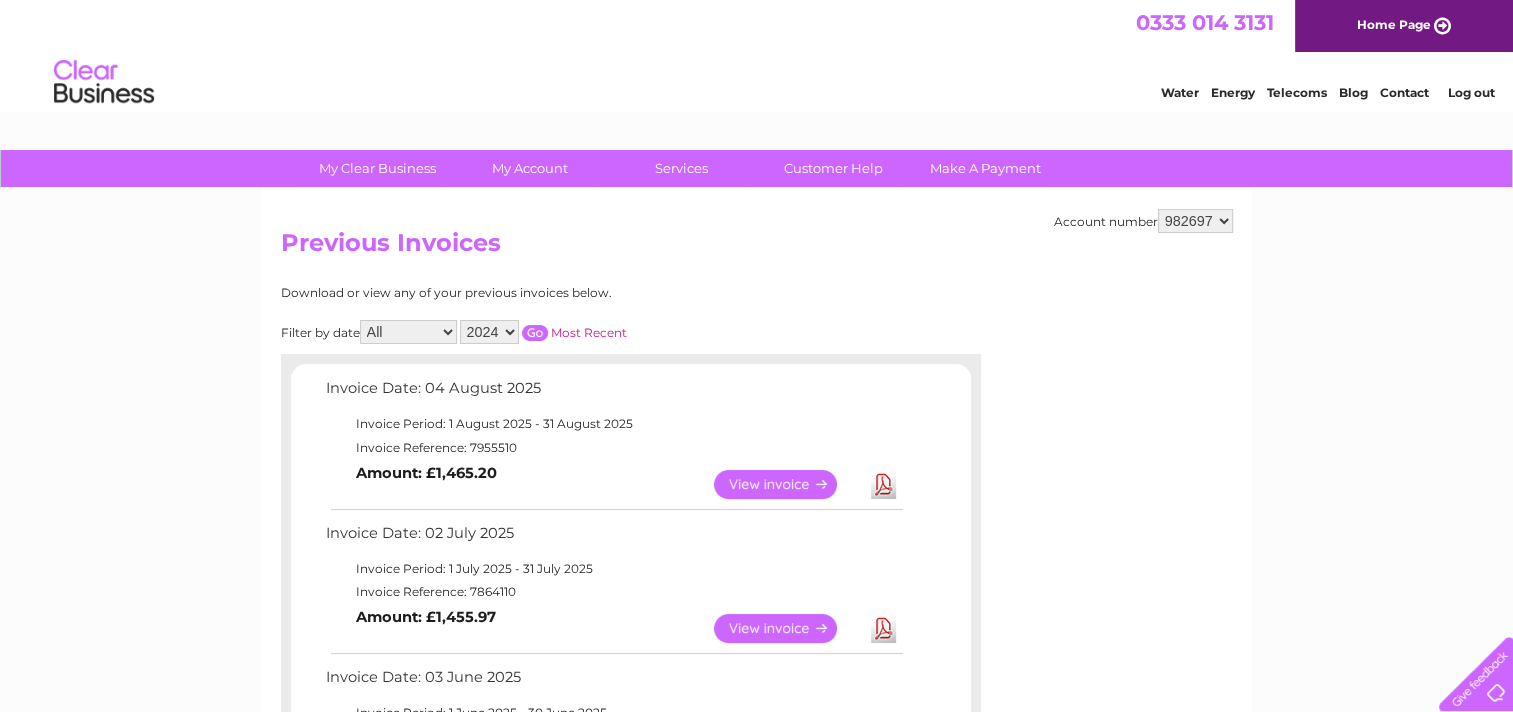 click at bounding box center [535, 333] 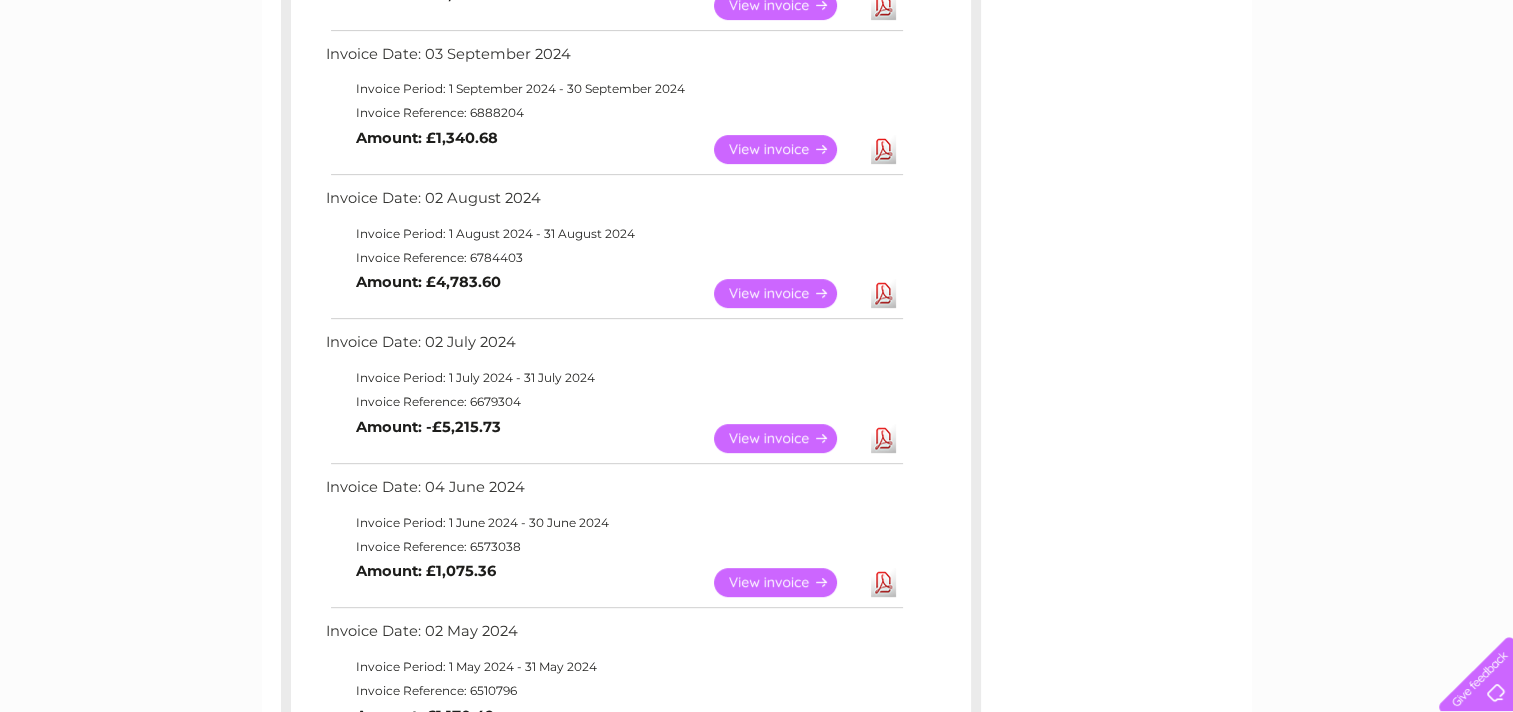 scroll, scrollTop: 780, scrollLeft: 0, axis: vertical 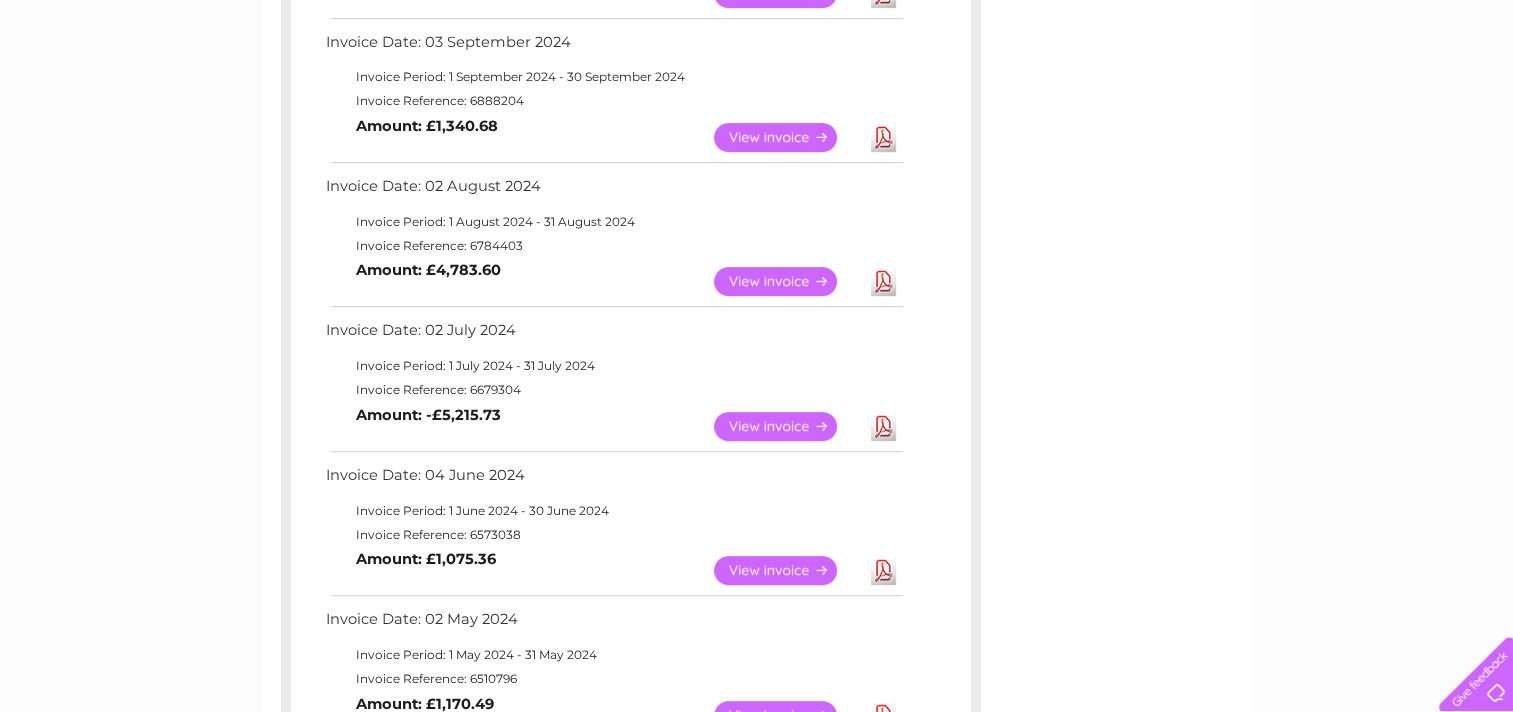 click on "View" at bounding box center (787, 426) 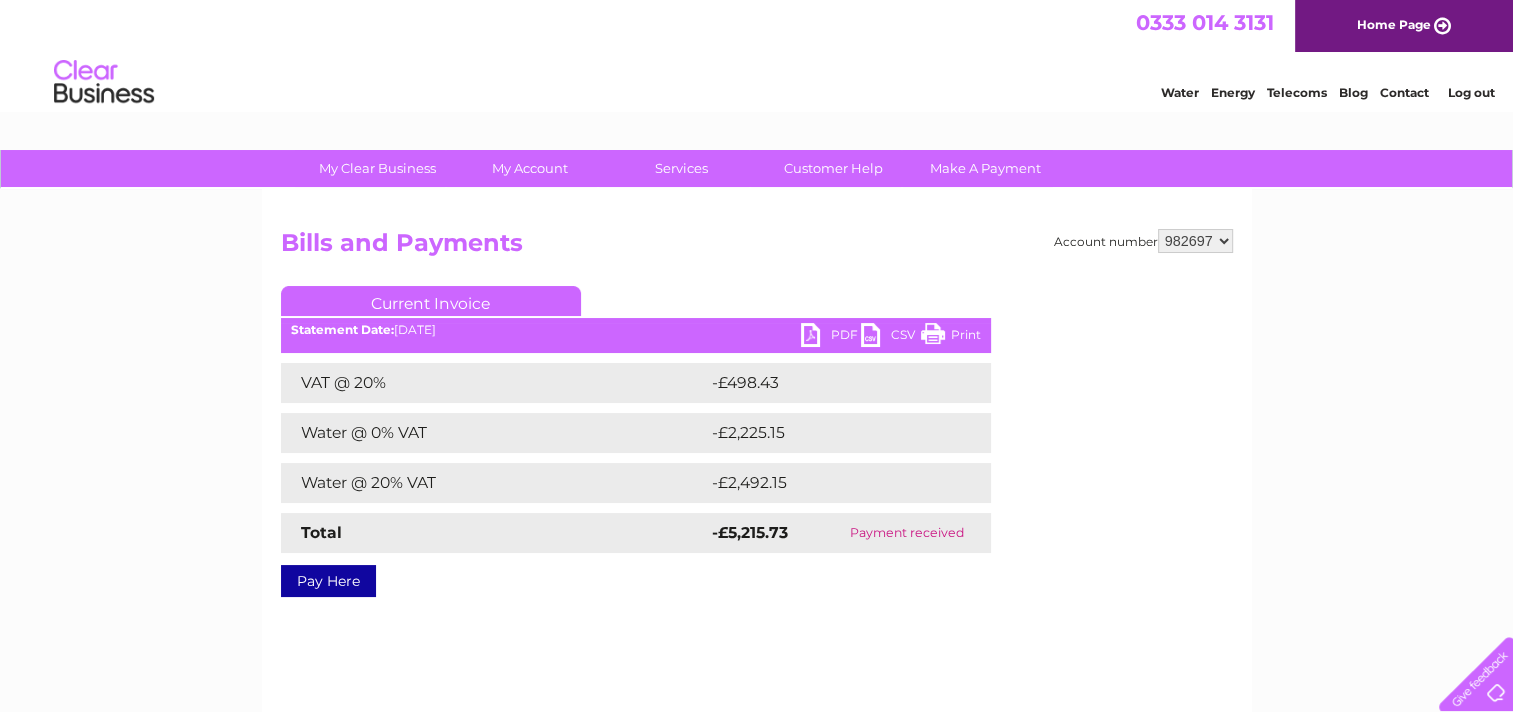 scroll, scrollTop: 0, scrollLeft: 0, axis: both 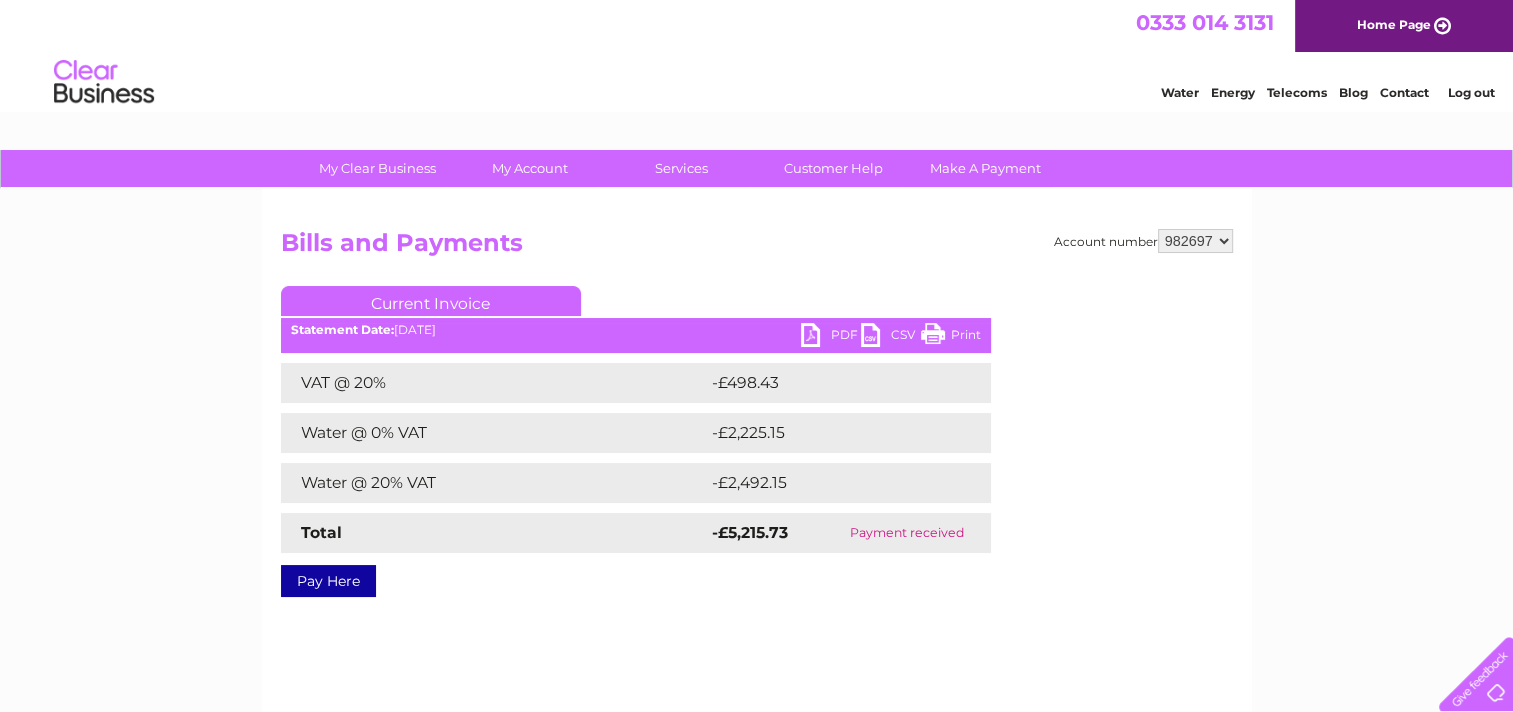click on "PDF" at bounding box center [831, 337] 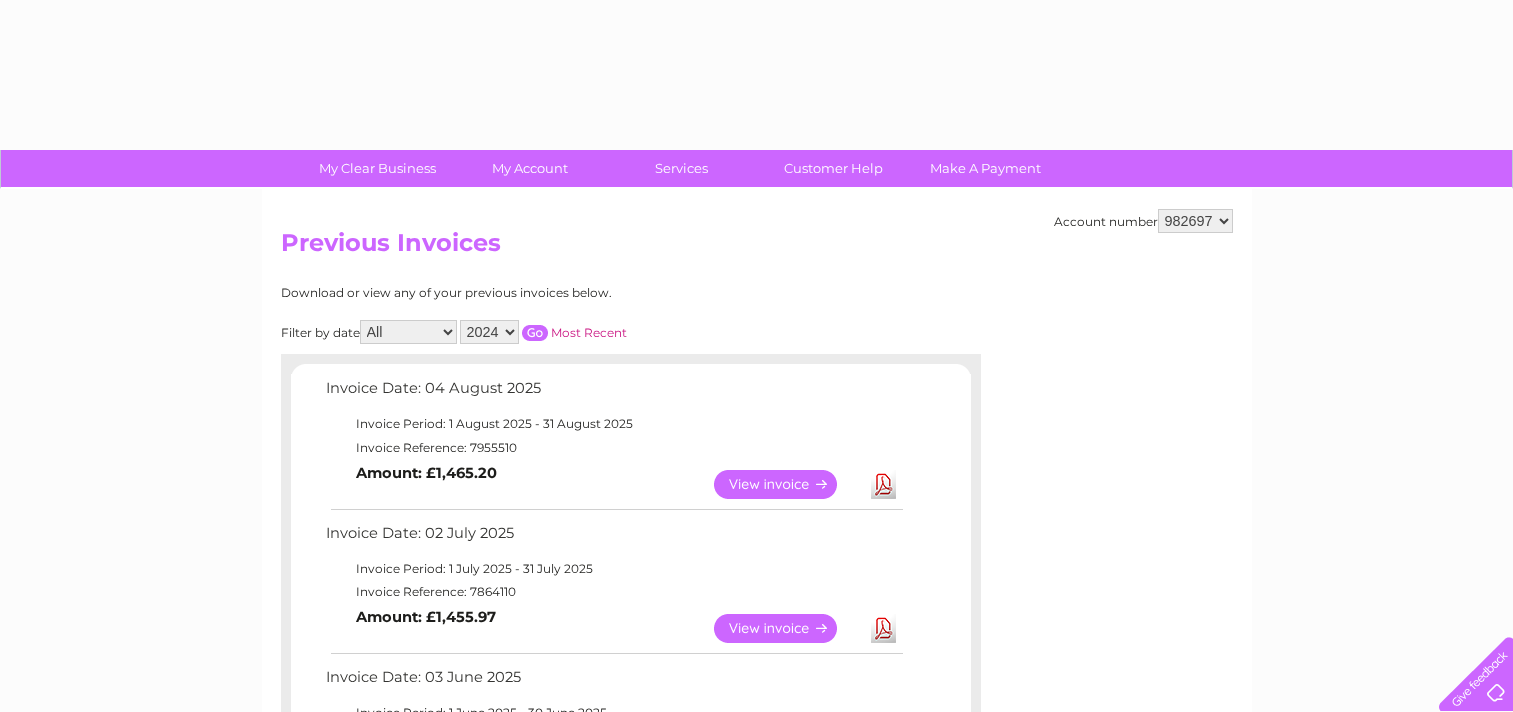 select on "2024" 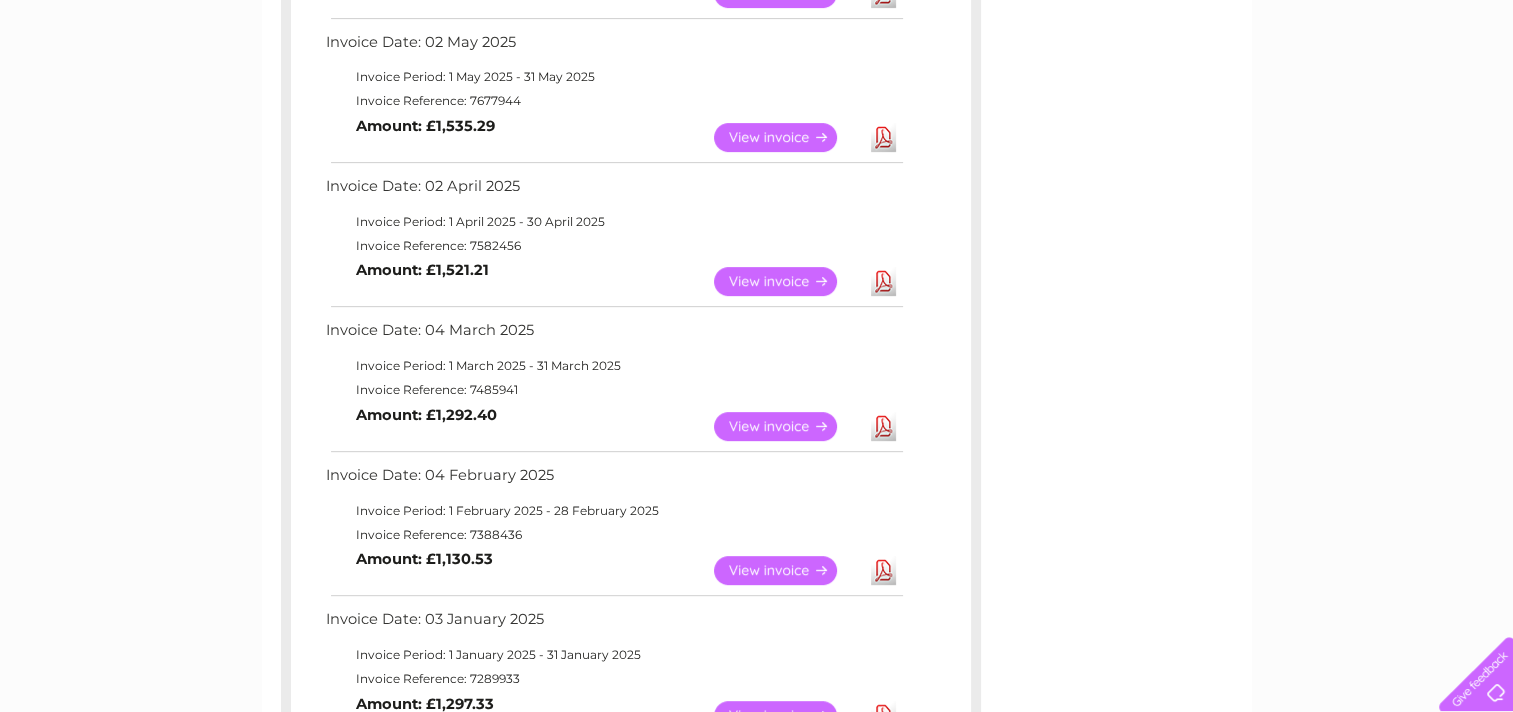 scroll, scrollTop: 0, scrollLeft: 0, axis: both 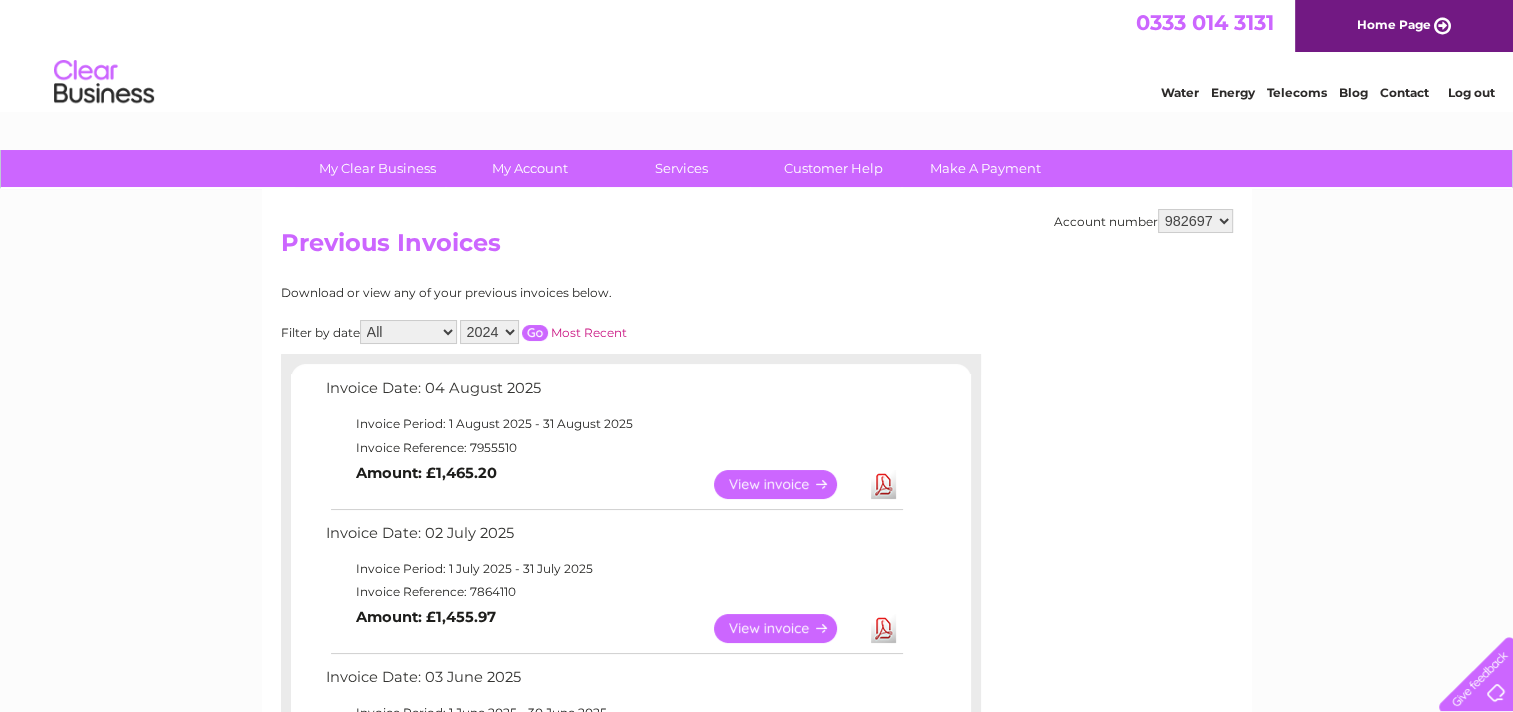 click at bounding box center (535, 333) 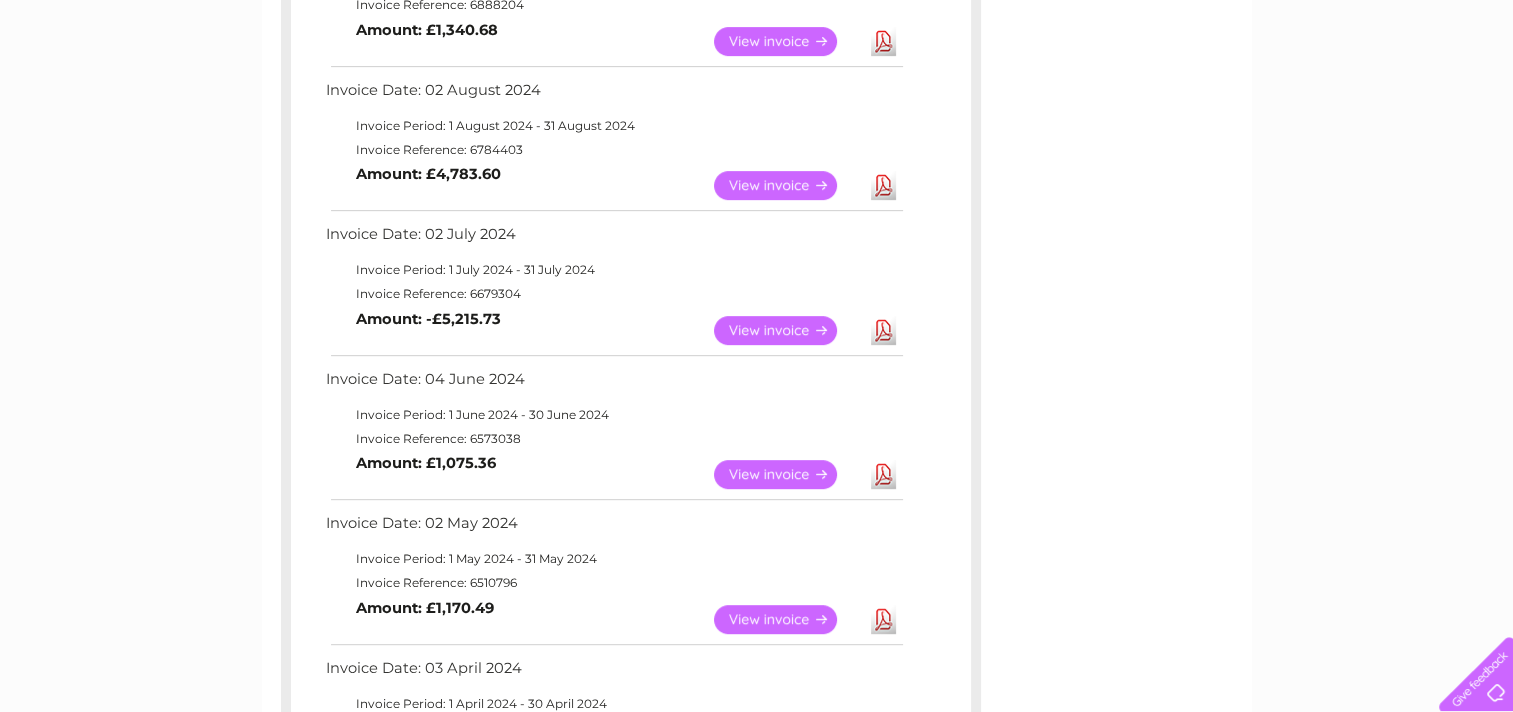 scroll, scrollTop: 897, scrollLeft: 0, axis: vertical 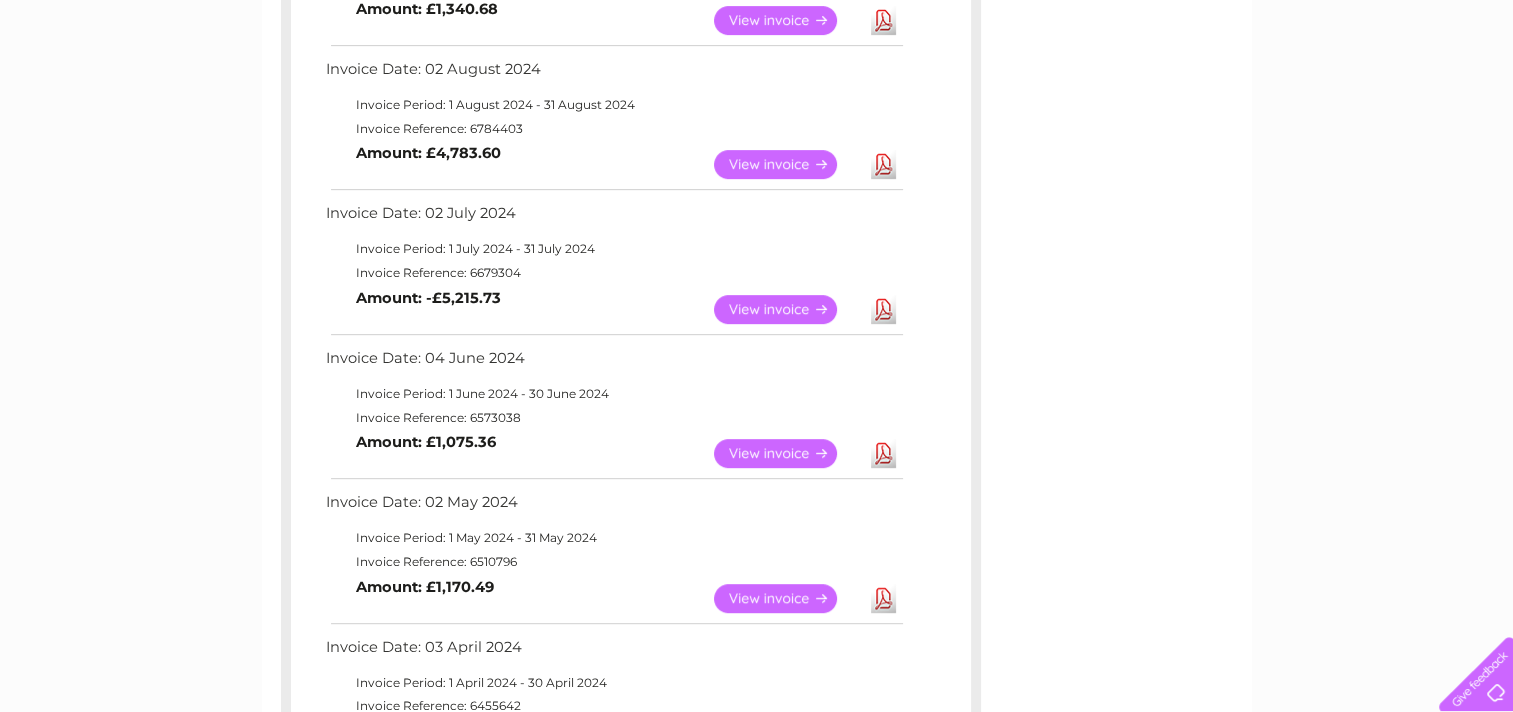 click on "View" at bounding box center (787, 453) 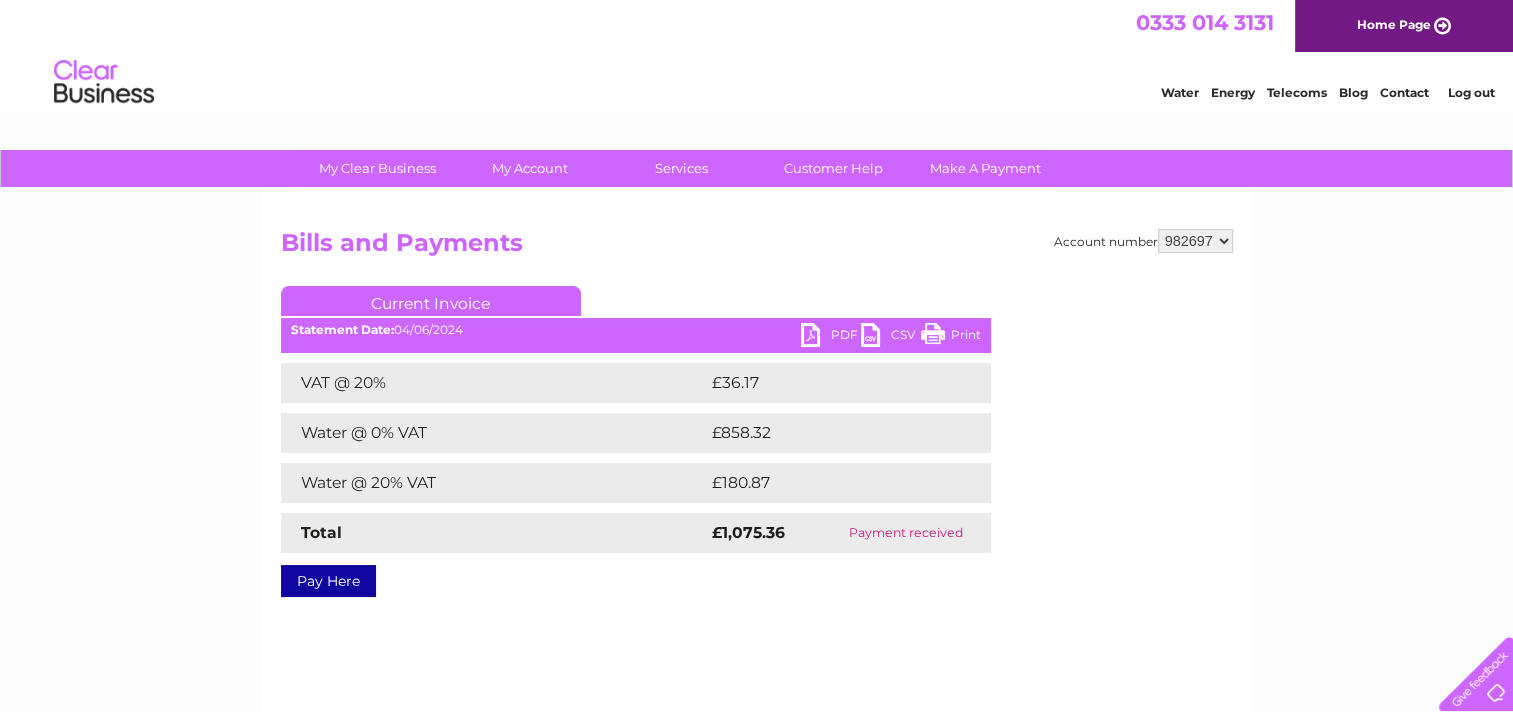 scroll, scrollTop: 0, scrollLeft: 0, axis: both 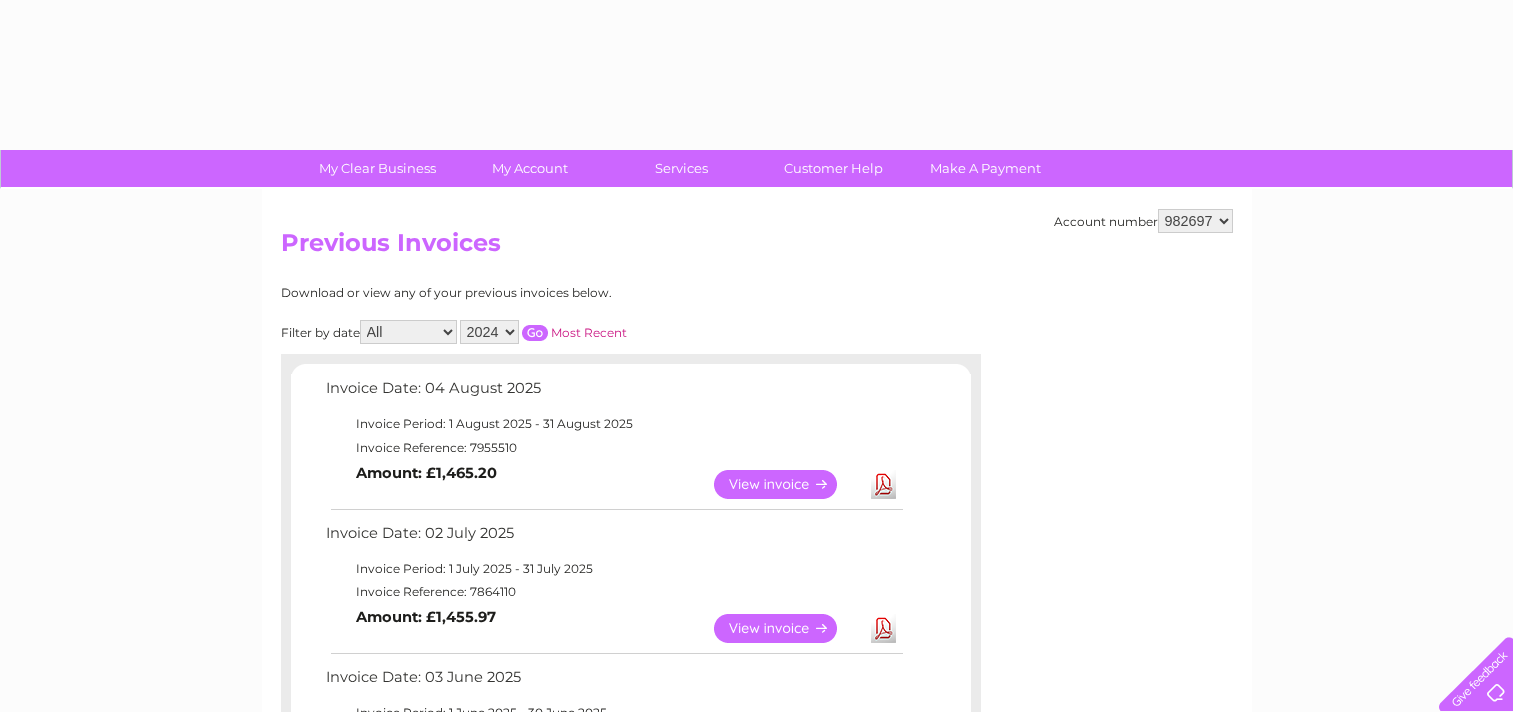 select on "2024" 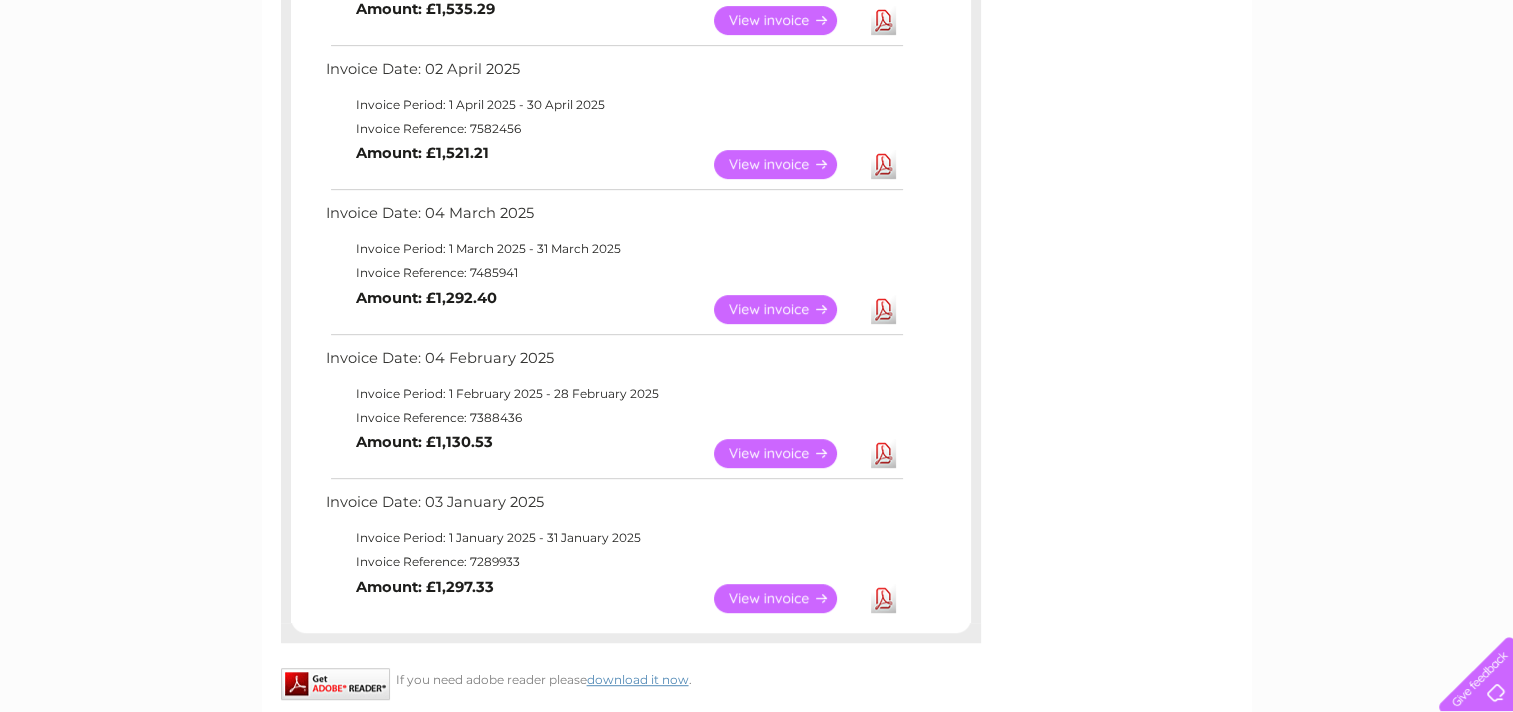 scroll, scrollTop: 0, scrollLeft: 0, axis: both 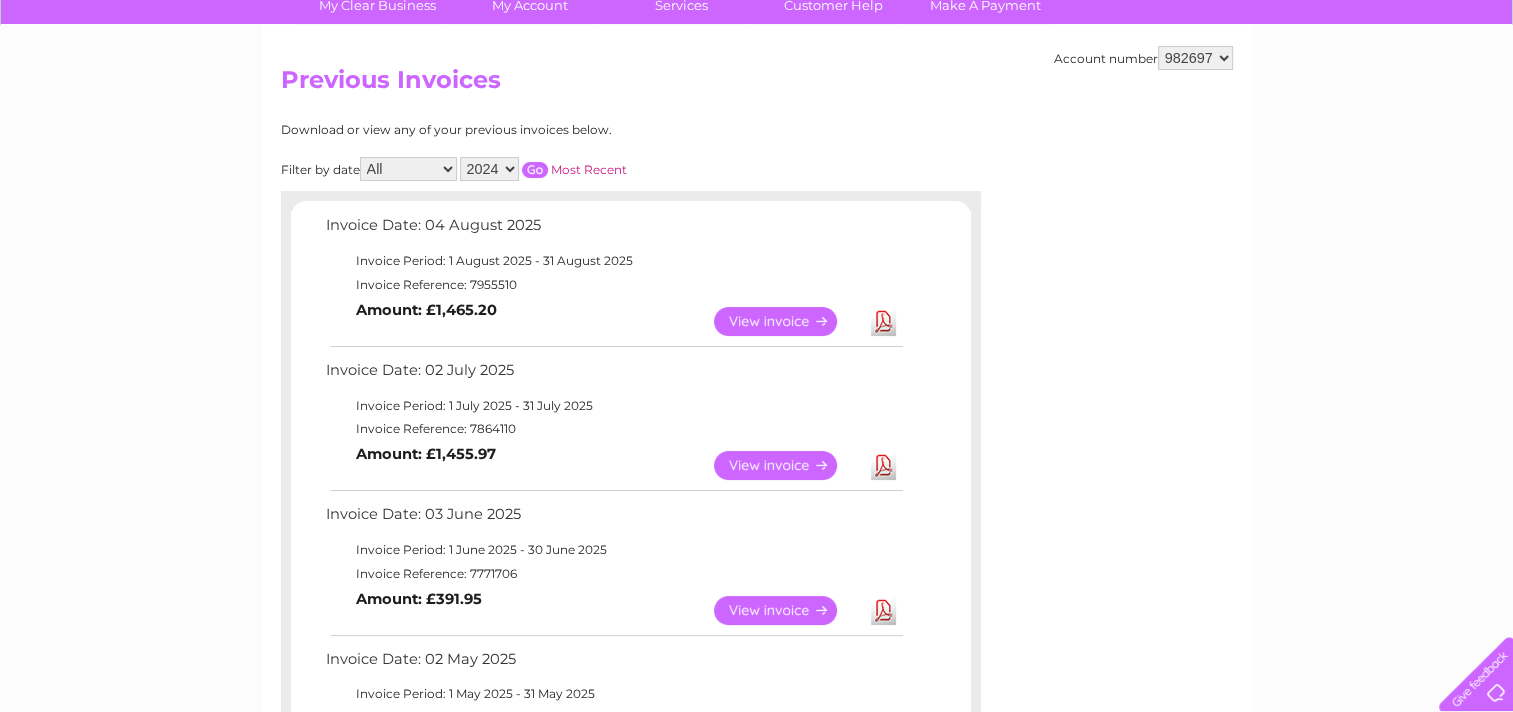 click at bounding box center [535, 170] 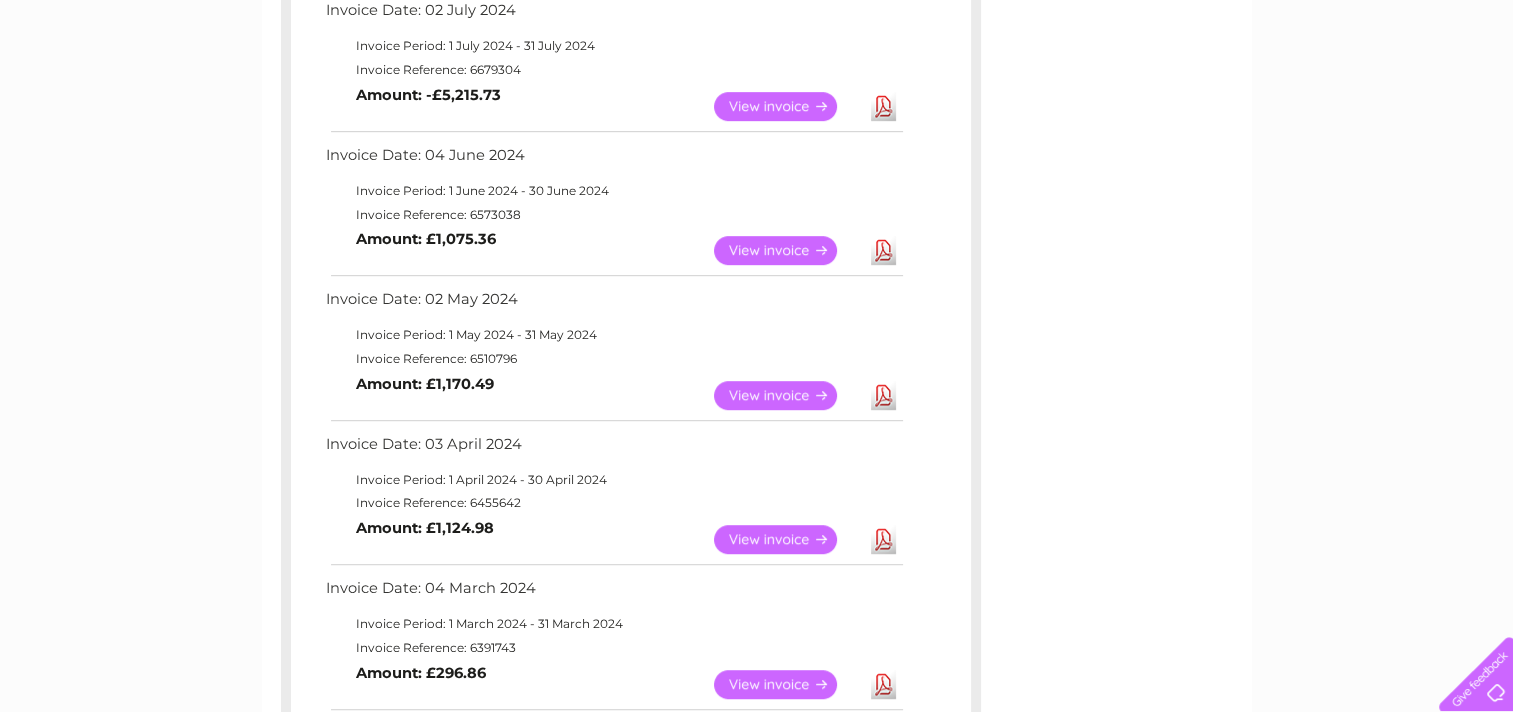 scroll, scrollTop: 1104, scrollLeft: 0, axis: vertical 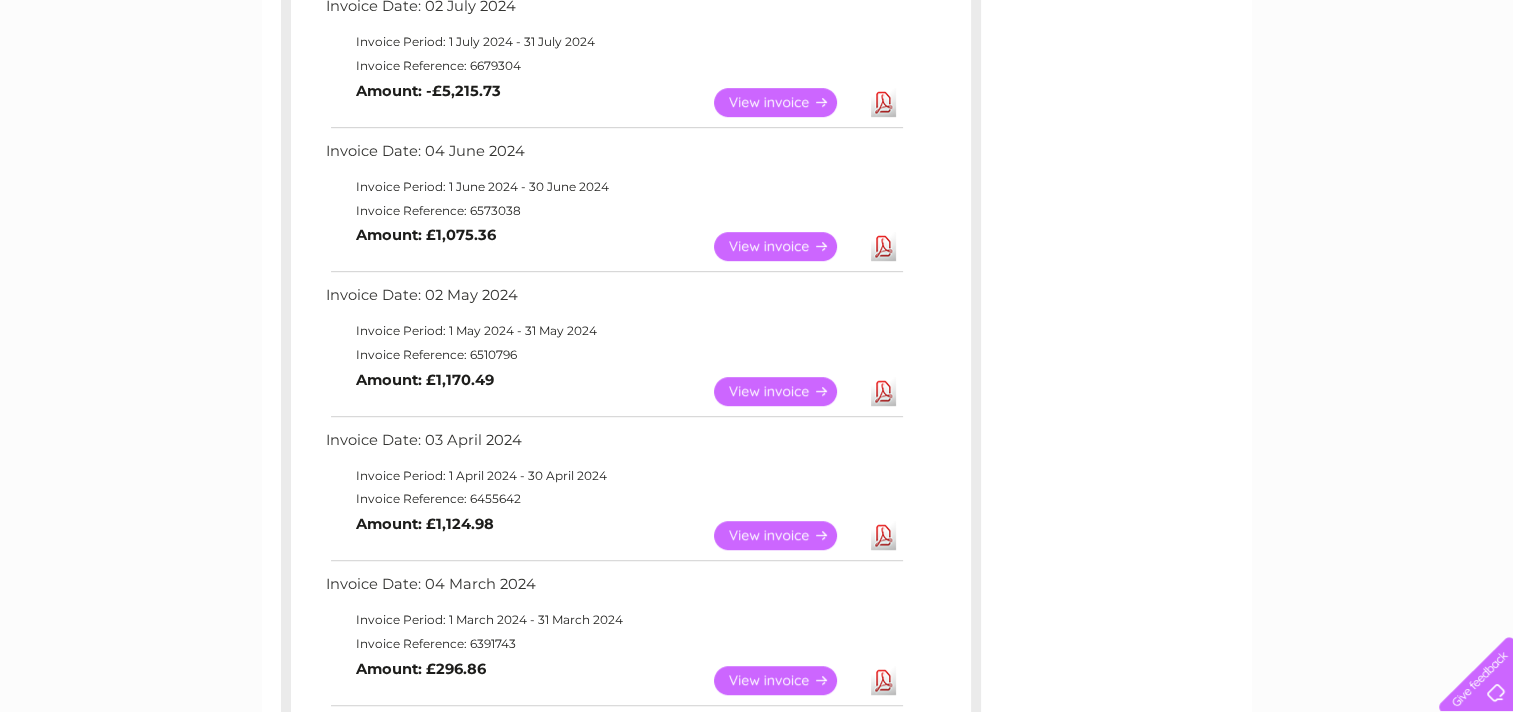 click on "View" at bounding box center (787, 391) 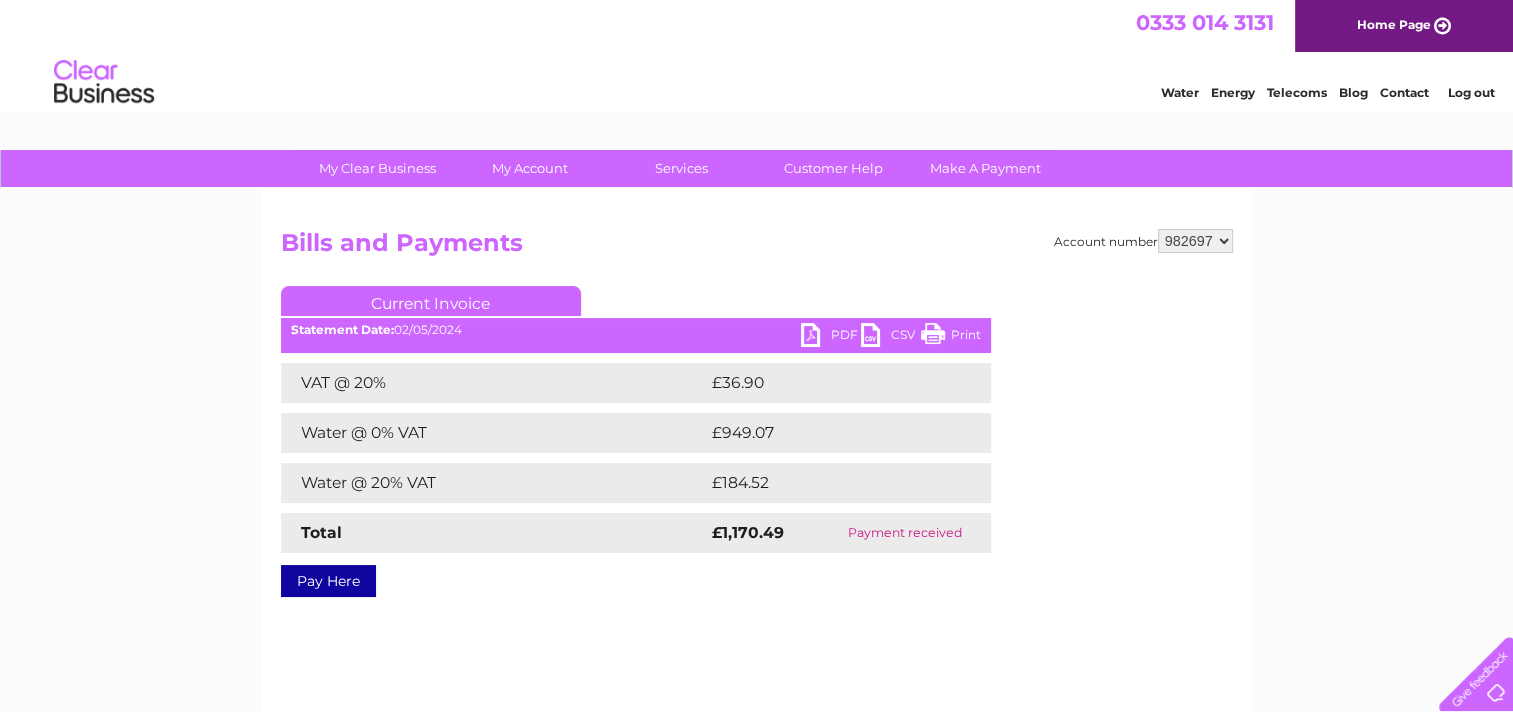 scroll, scrollTop: 0, scrollLeft: 0, axis: both 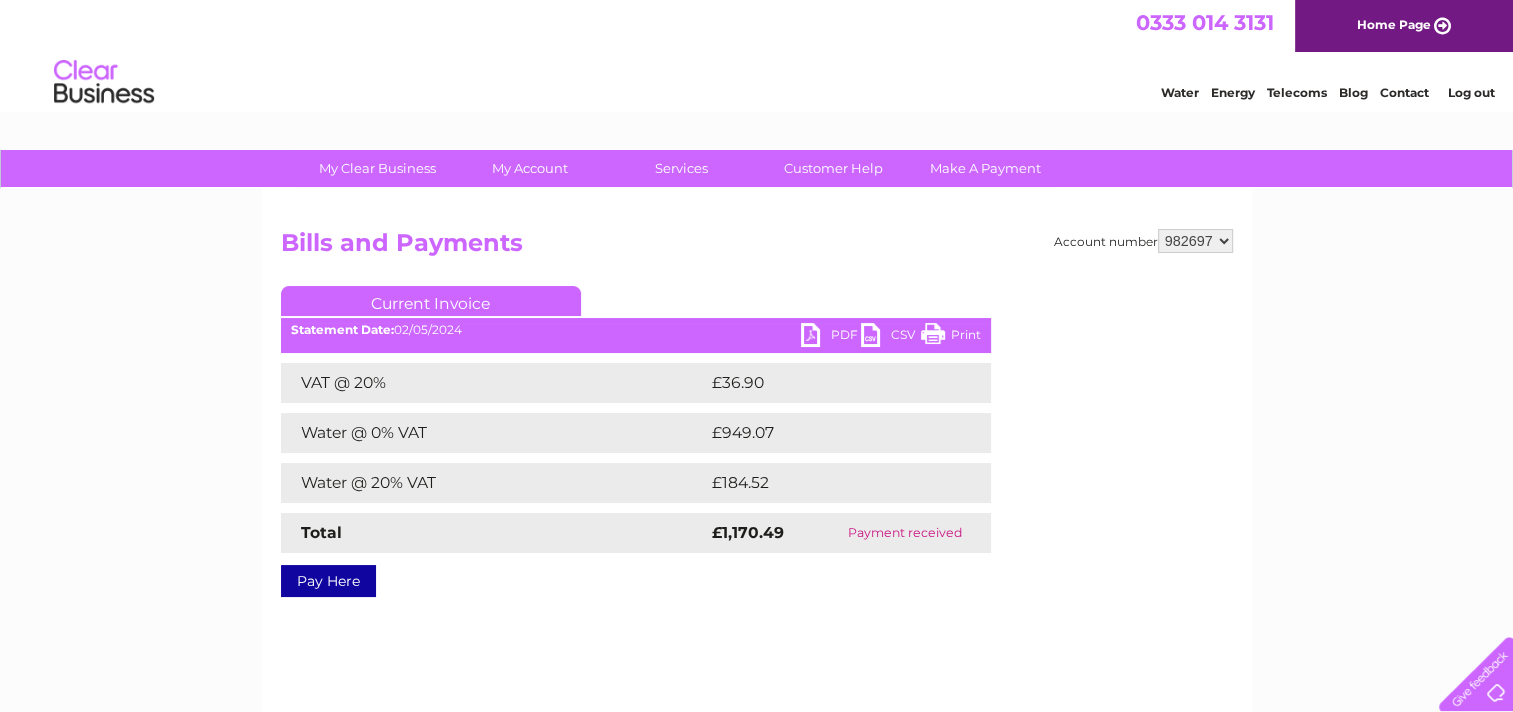 click on "PDF" at bounding box center (831, 337) 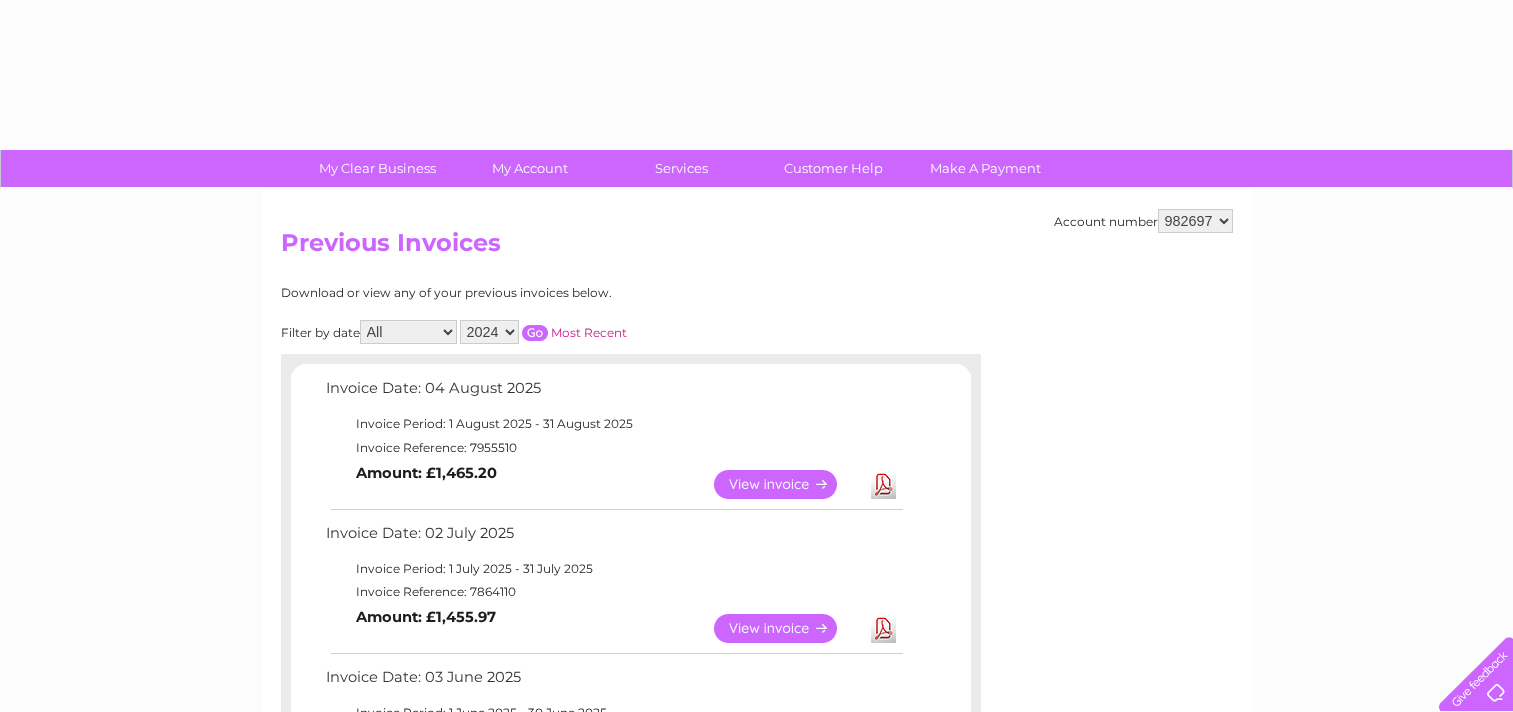 select on "2024" 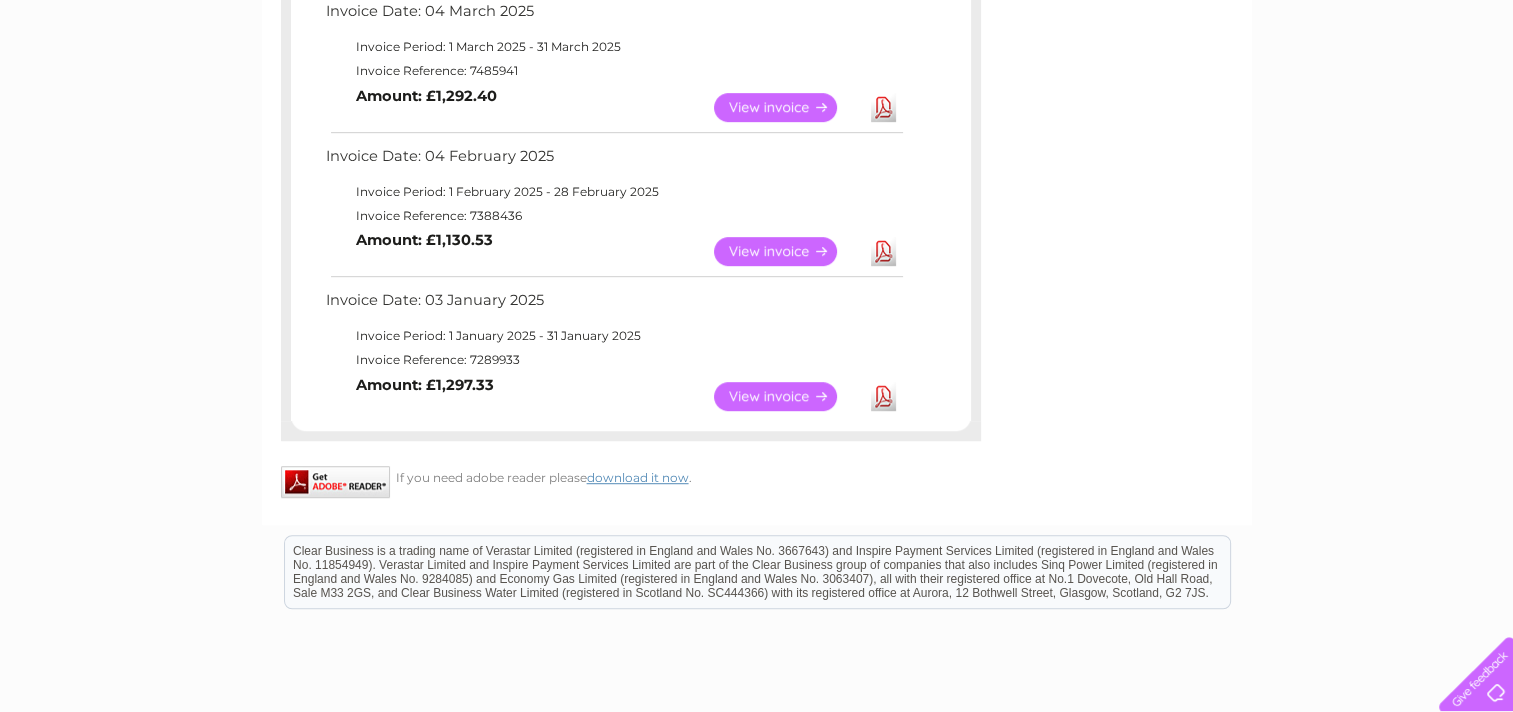 scroll, scrollTop: 0, scrollLeft: 0, axis: both 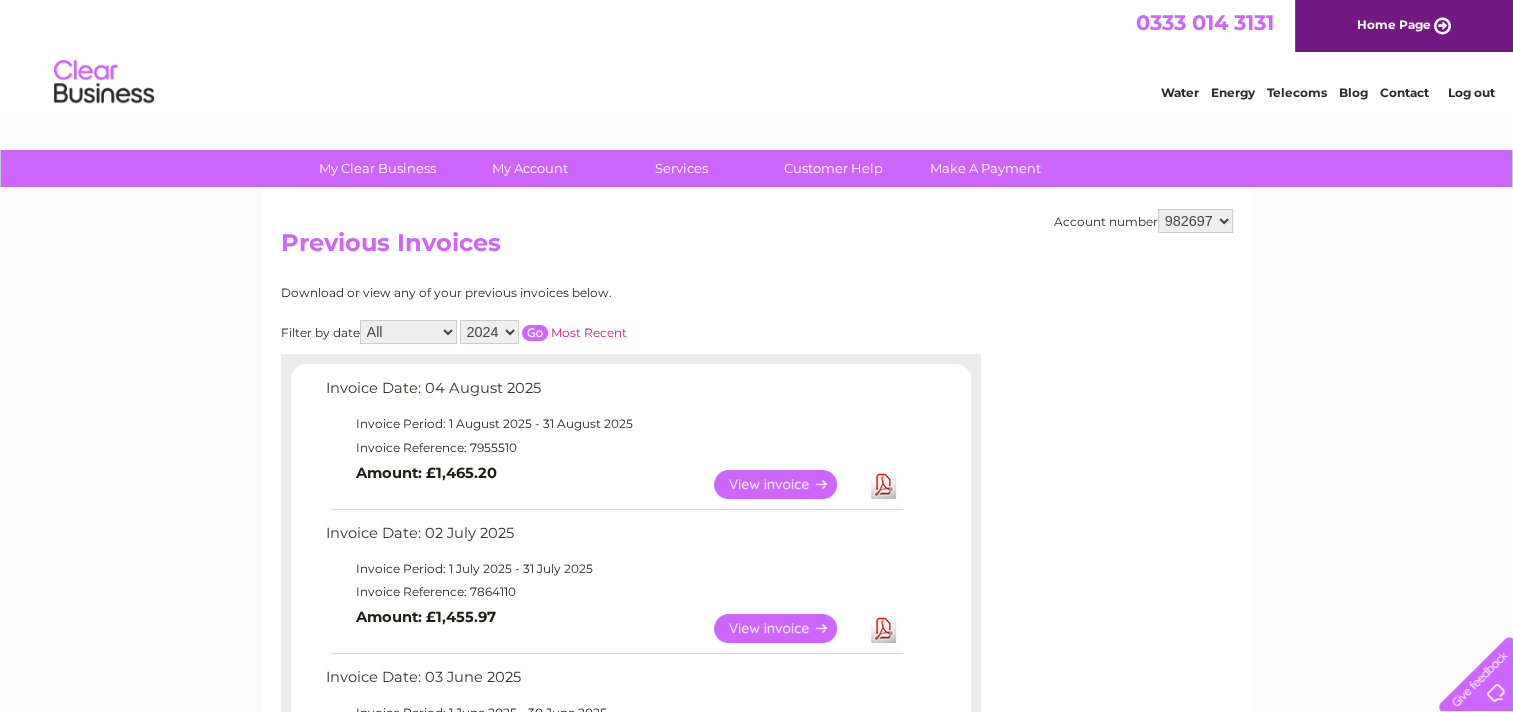 click at bounding box center [535, 333] 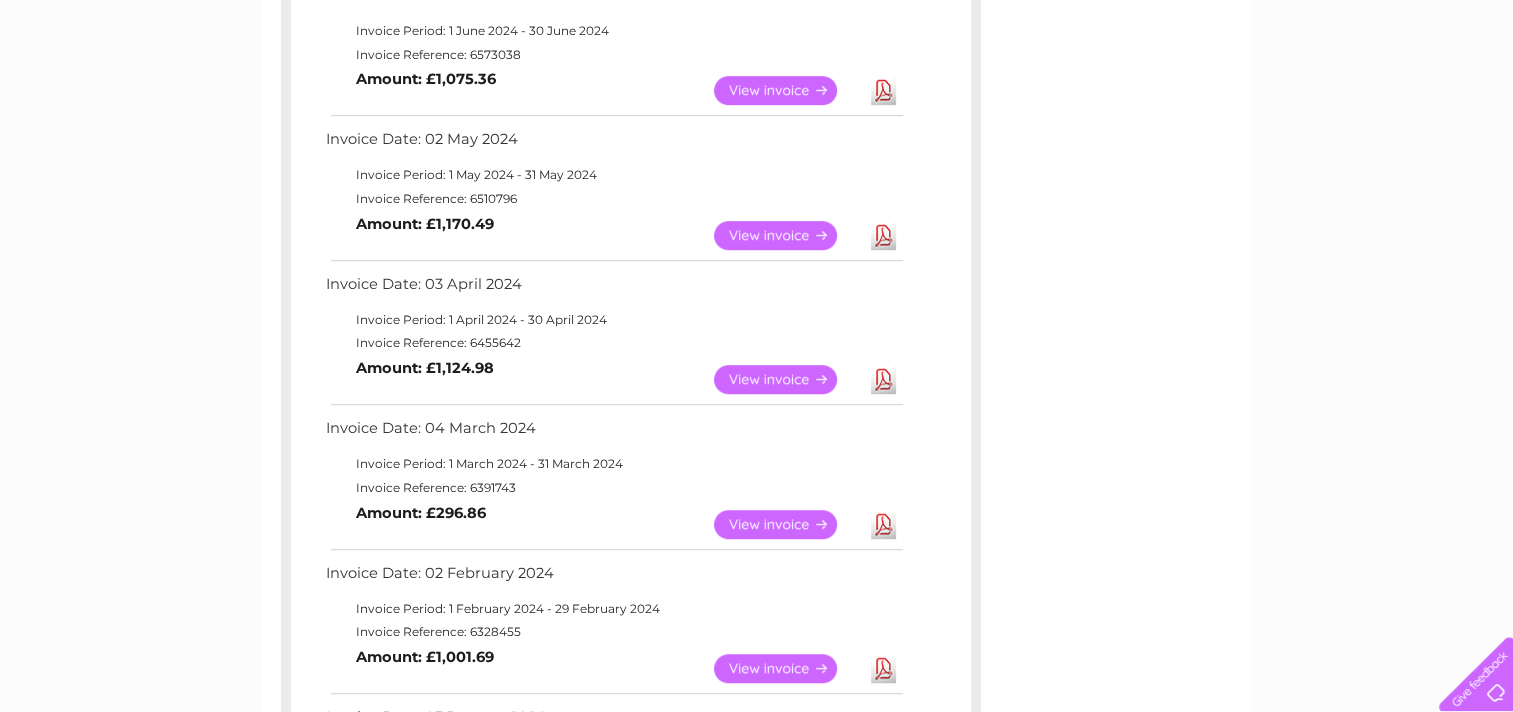 scroll, scrollTop: 1266, scrollLeft: 0, axis: vertical 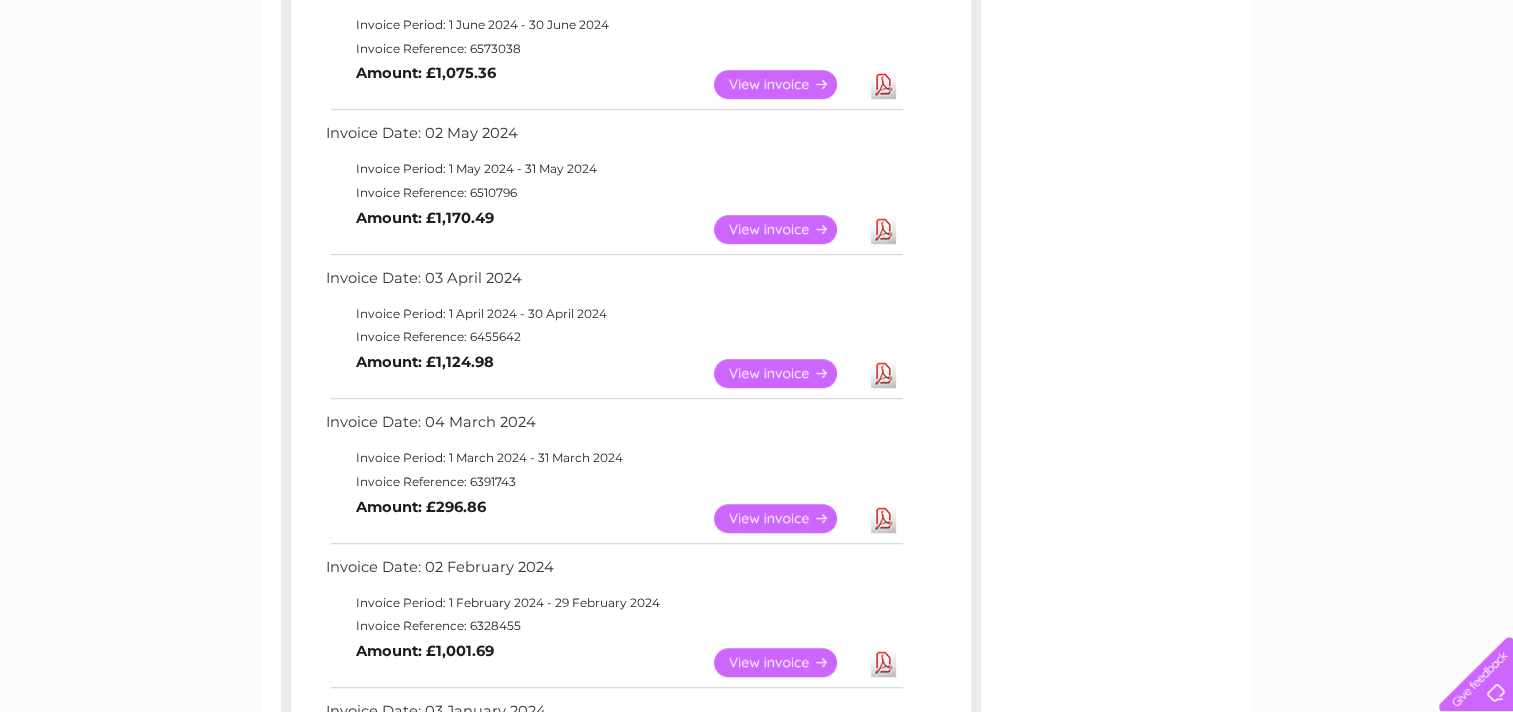 click on "View" at bounding box center [787, 373] 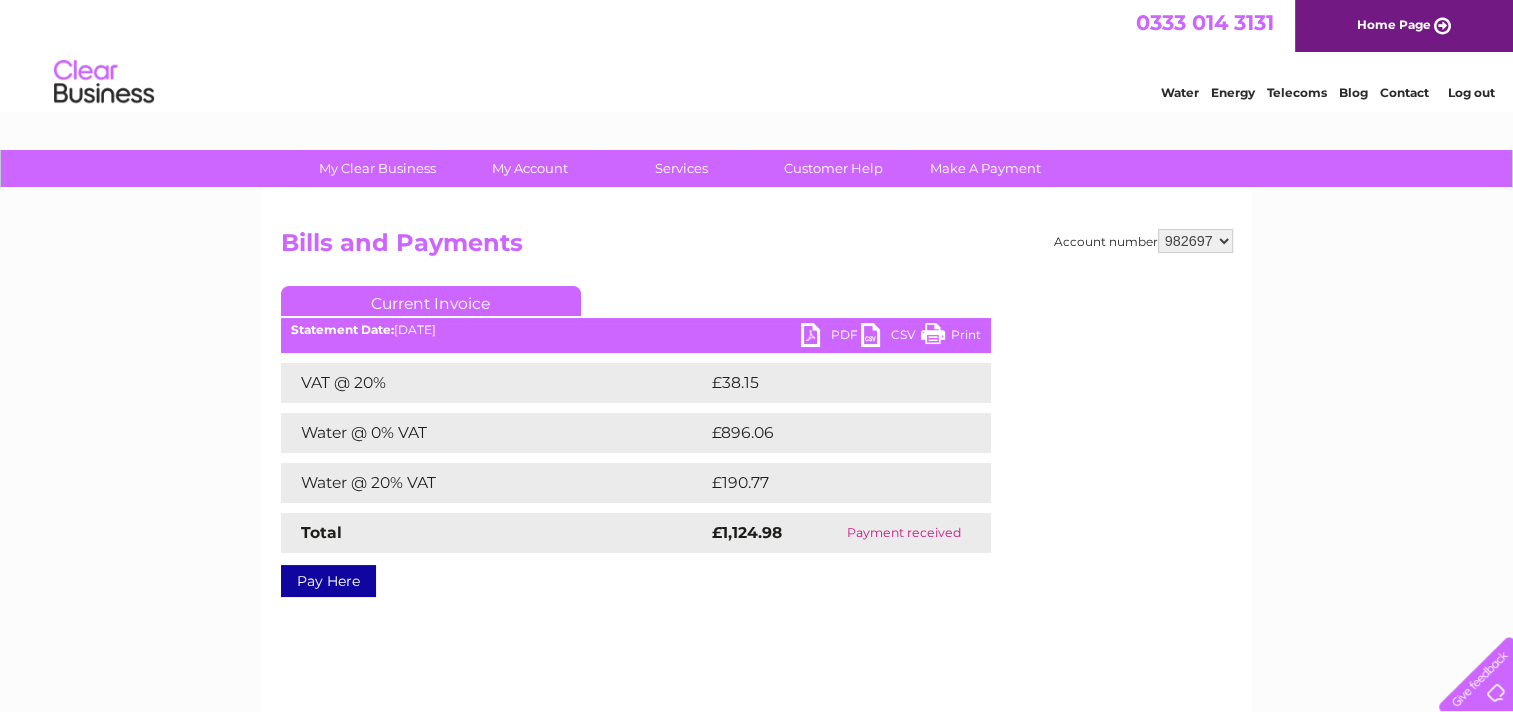 scroll, scrollTop: 0, scrollLeft: 0, axis: both 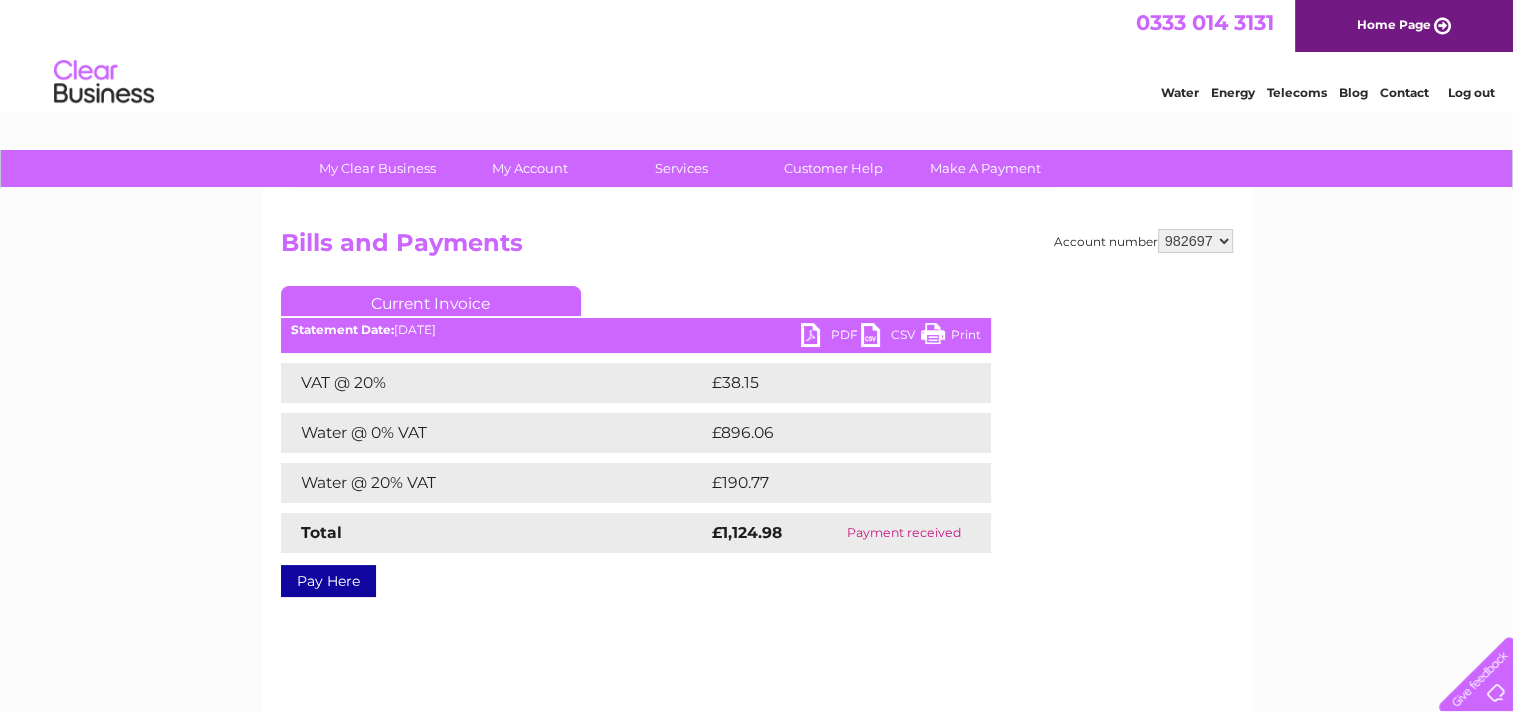 click on "PDF" at bounding box center [831, 337] 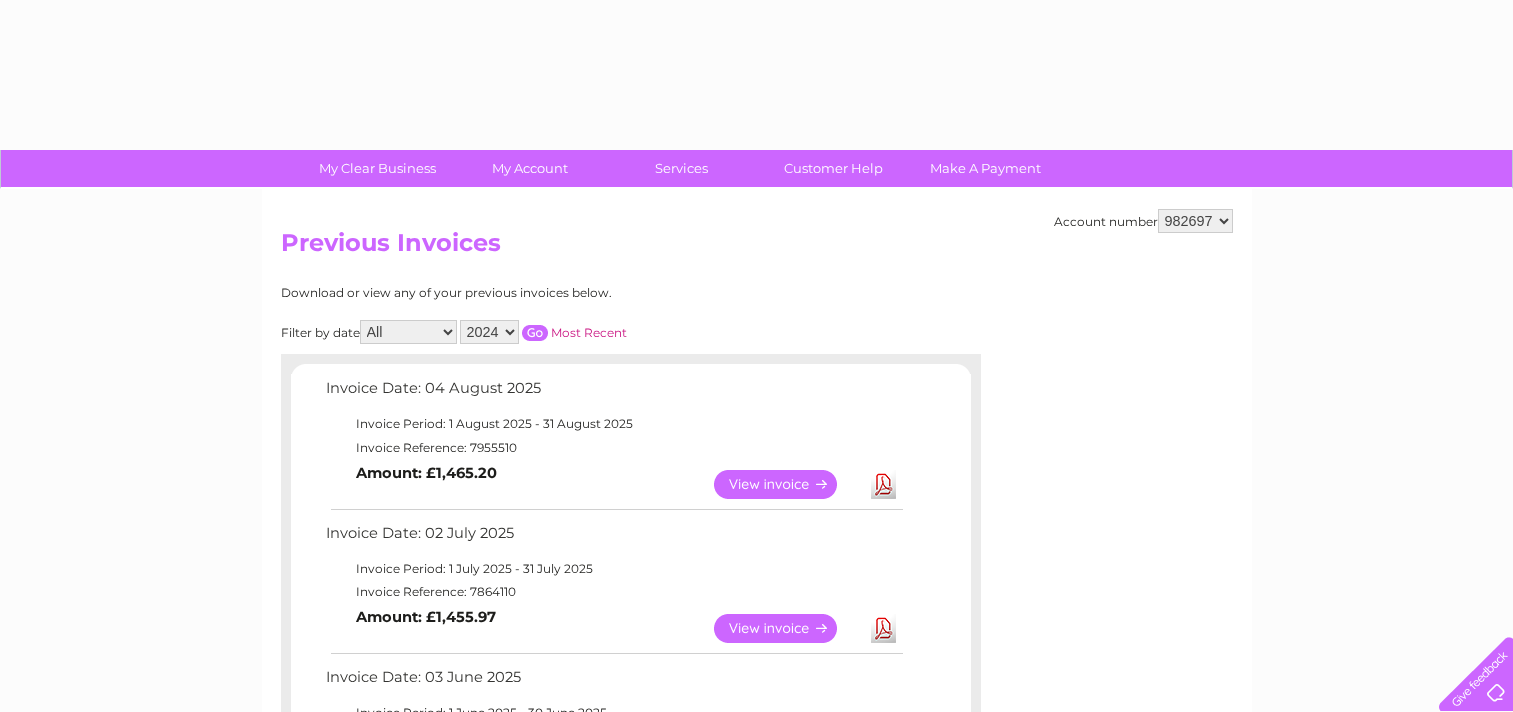 select on "2024" 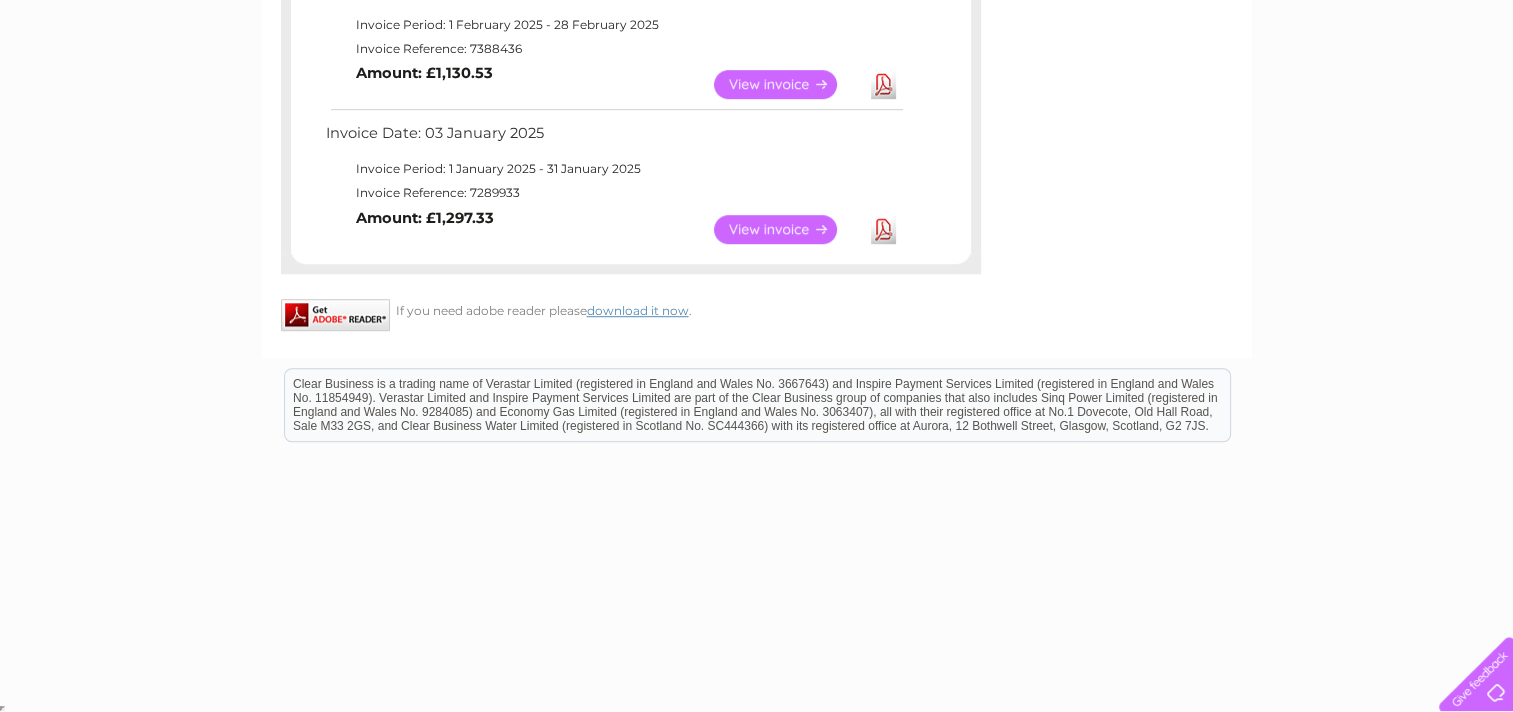 scroll, scrollTop: 0, scrollLeft: 0, axis: both 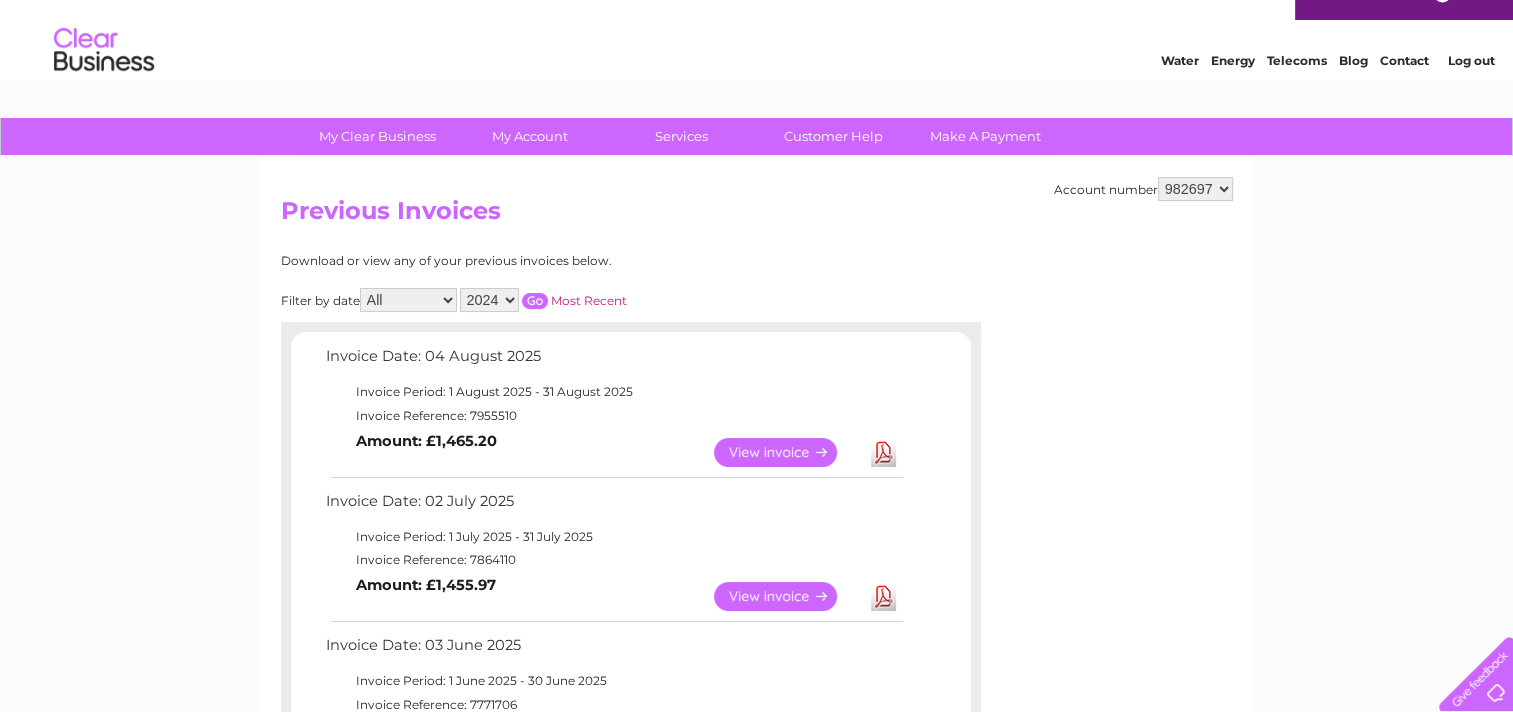 click at bounding box center (535, 301) 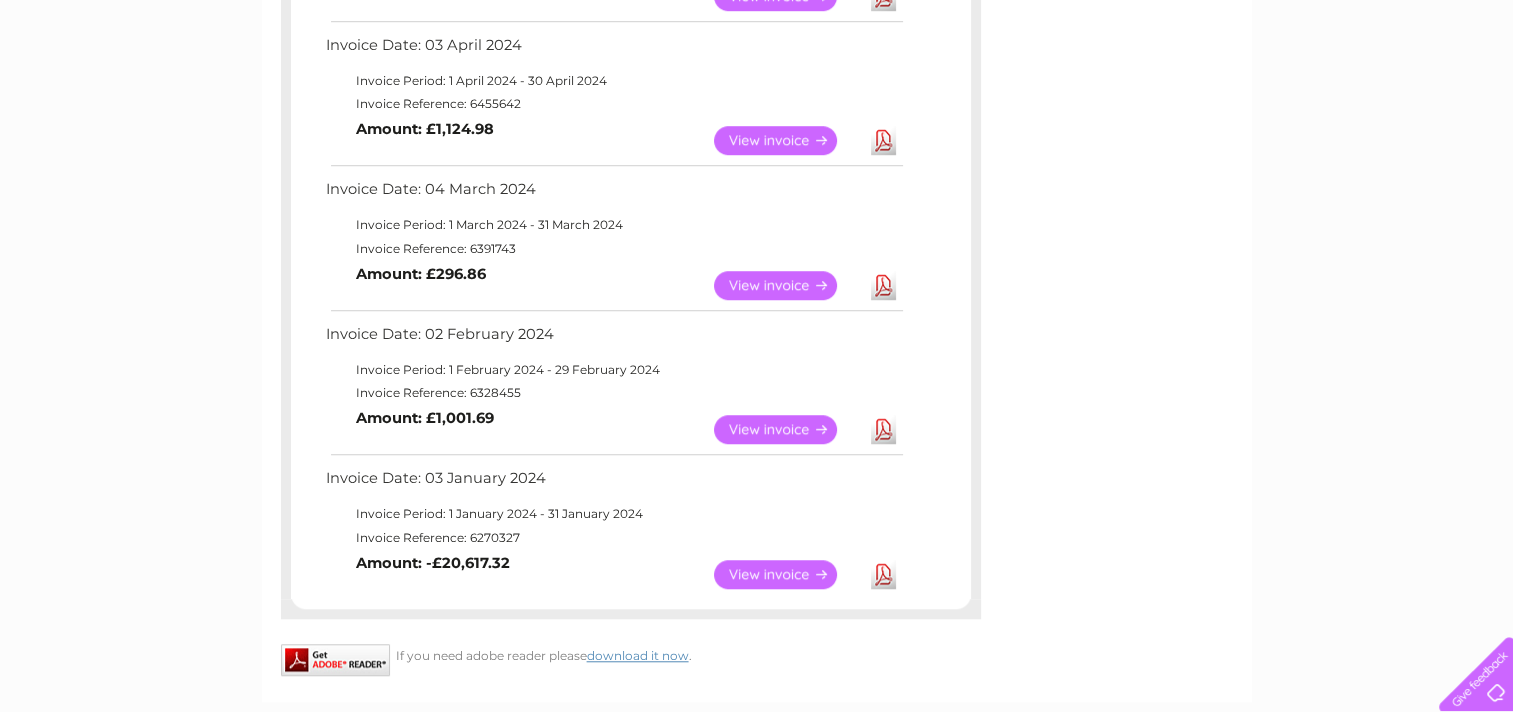 scroll, scrollTop: 1502, scrollLeft: 0, axis: vertical 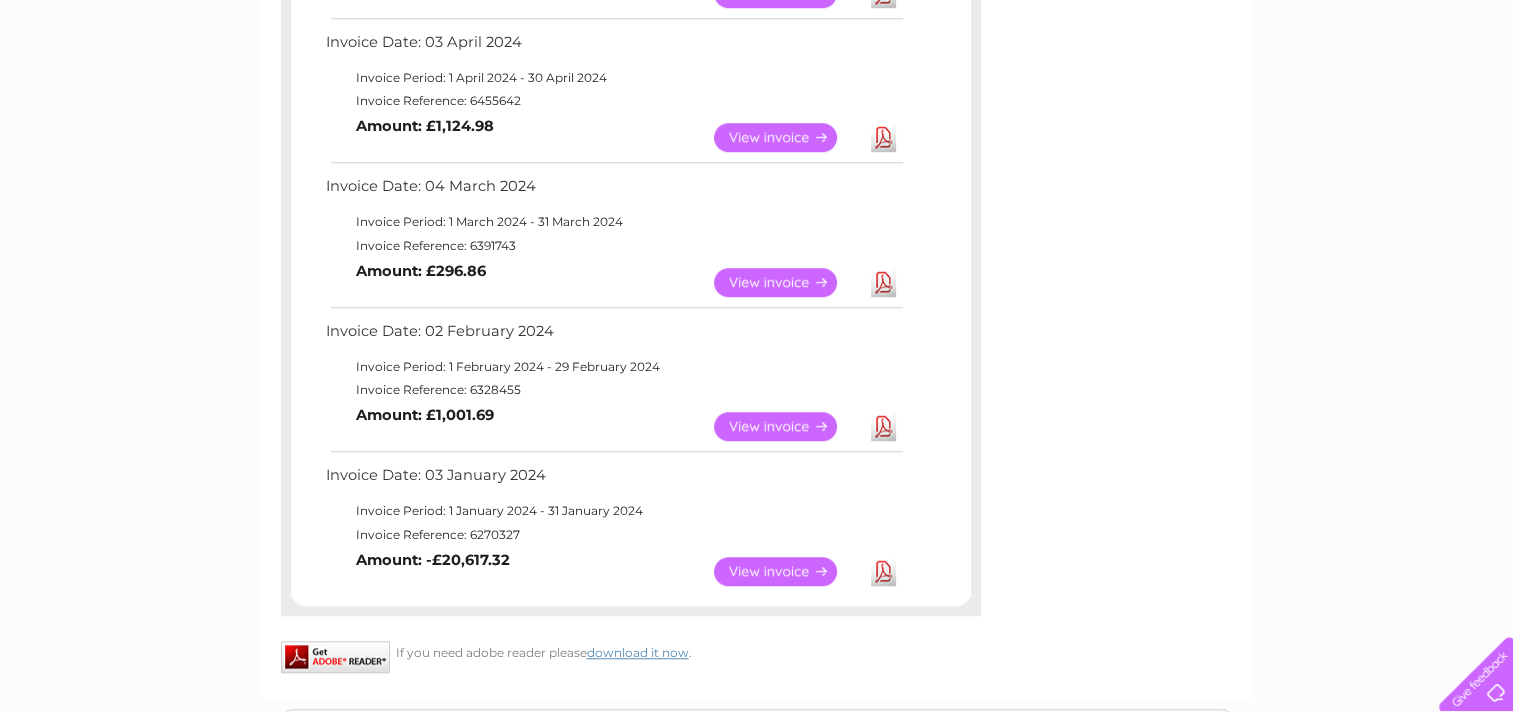 click on "View" at bounding box center (787, 426) 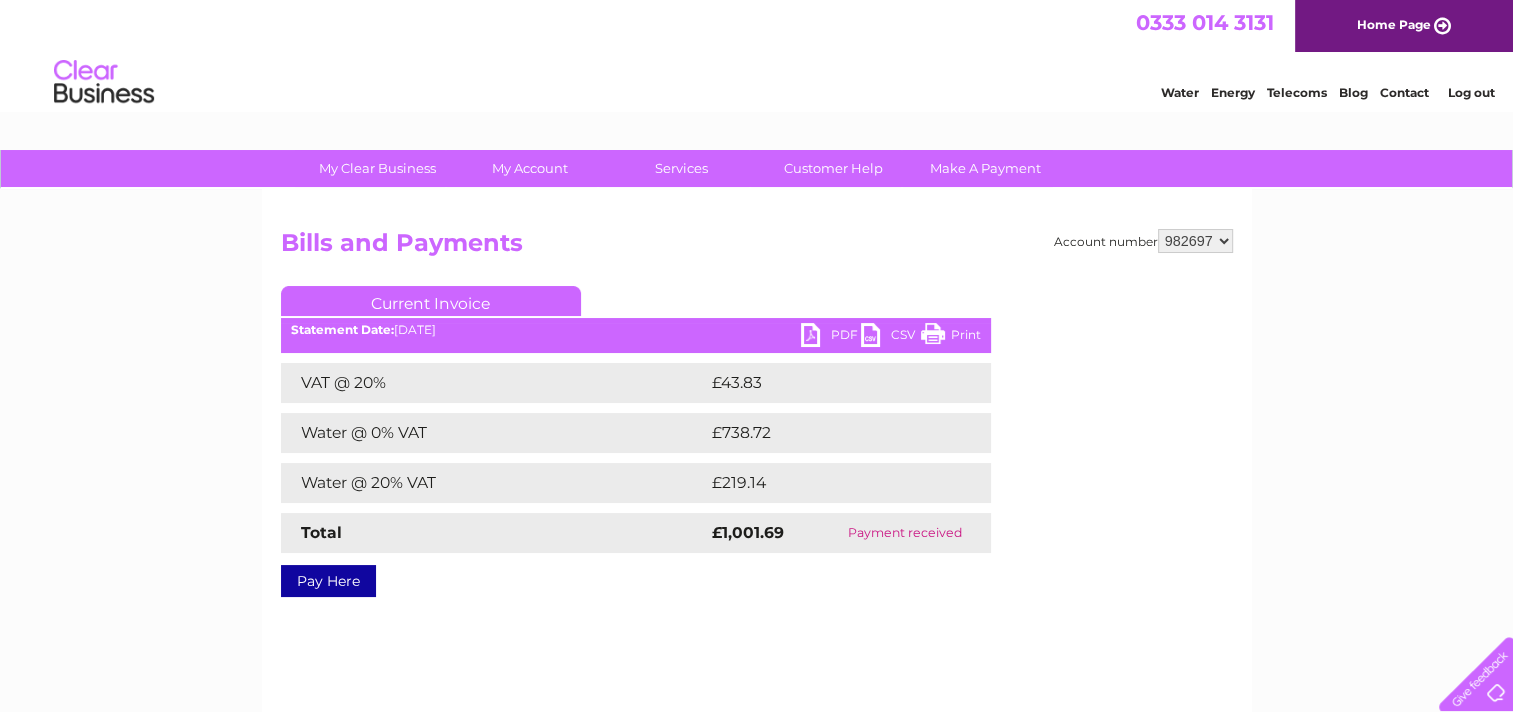 scroll, scrollTop: 0, scrollLeft: 0, axis: both 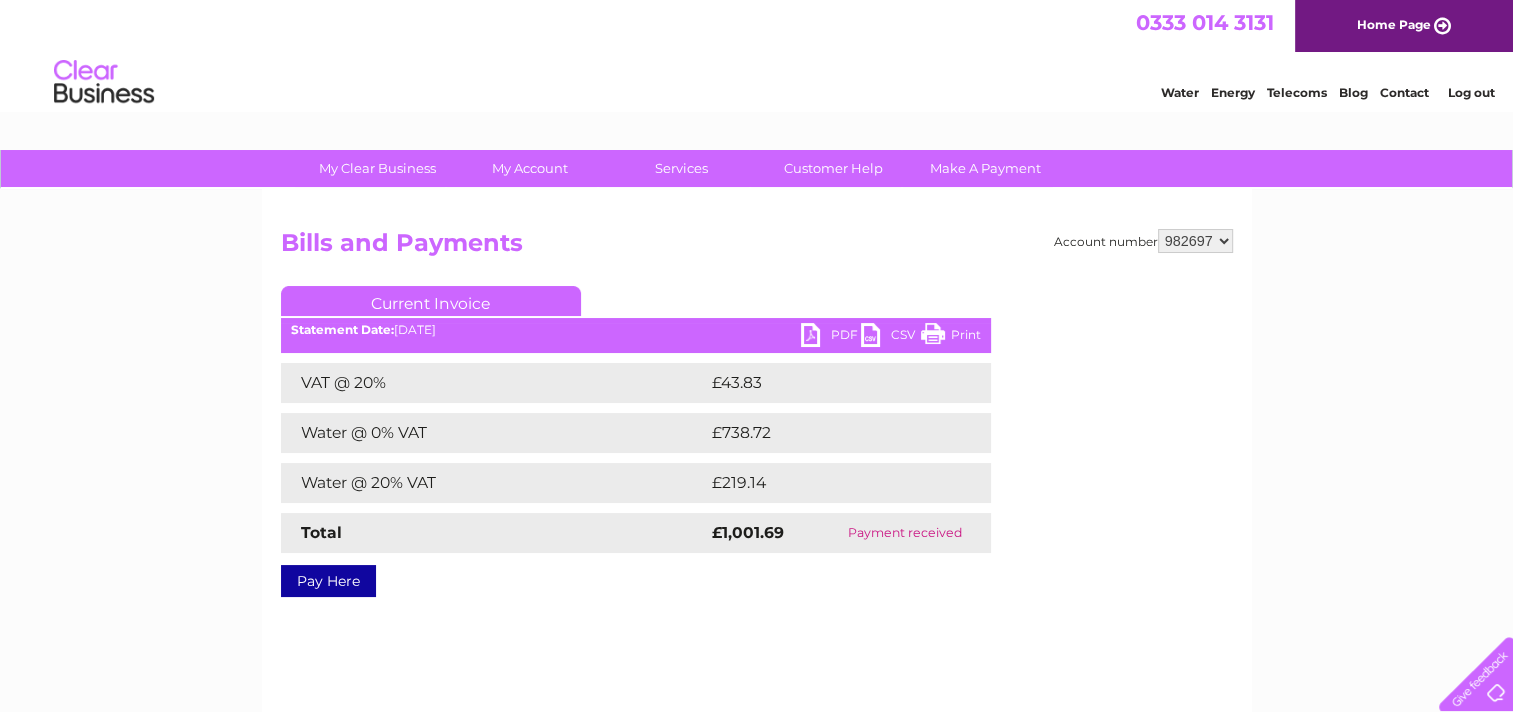 click on "PDF" at bounding box center (831, 337) 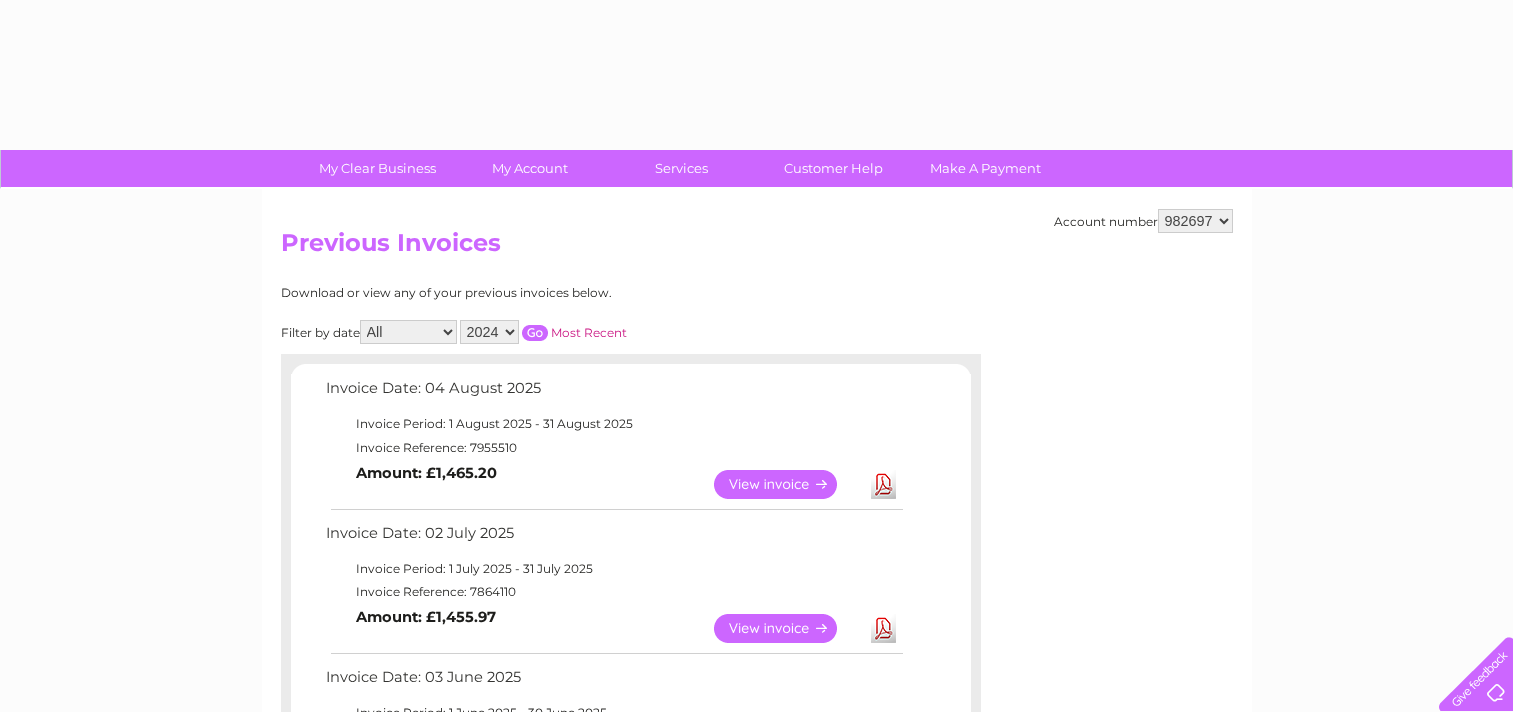 select on "2024" 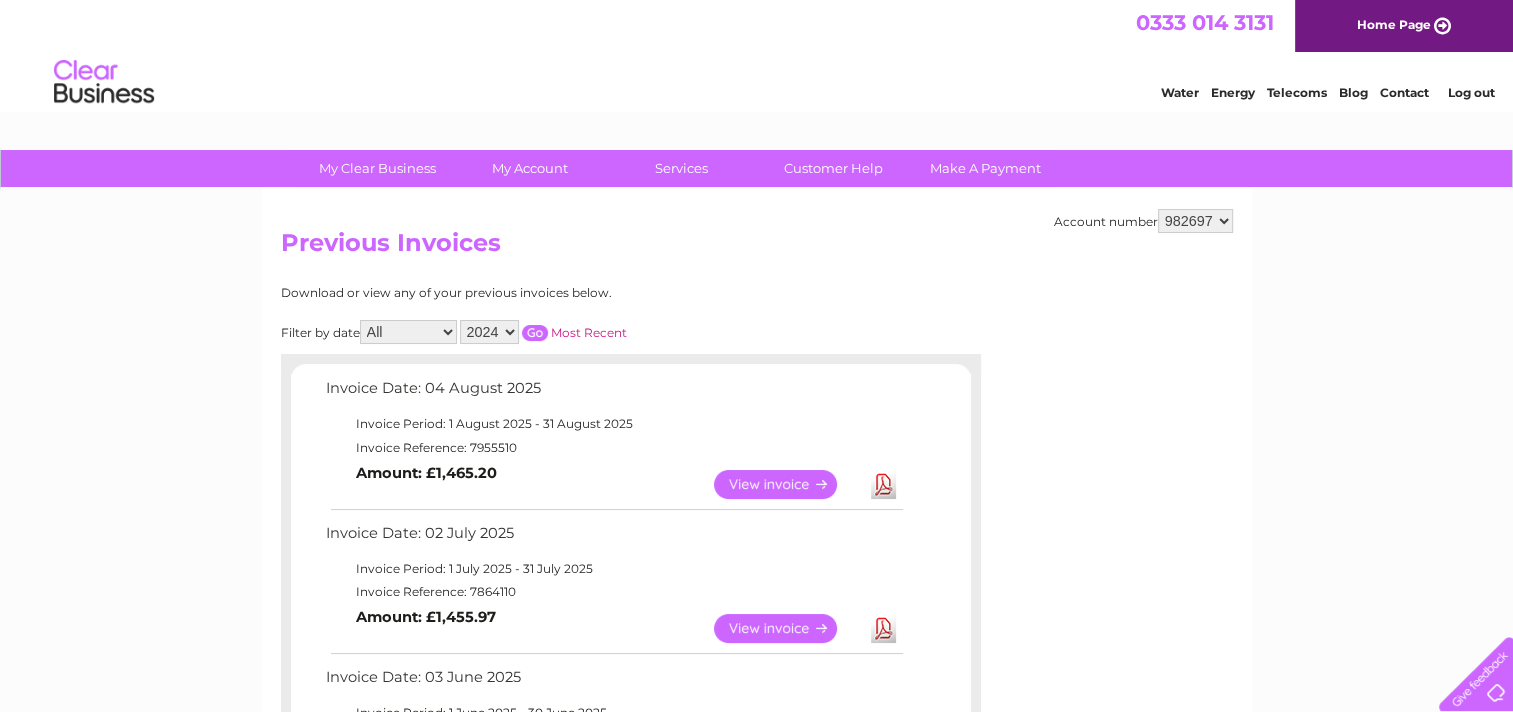 scroll, scrollTop: 1267, scrollLeft: 0, axis: vertical 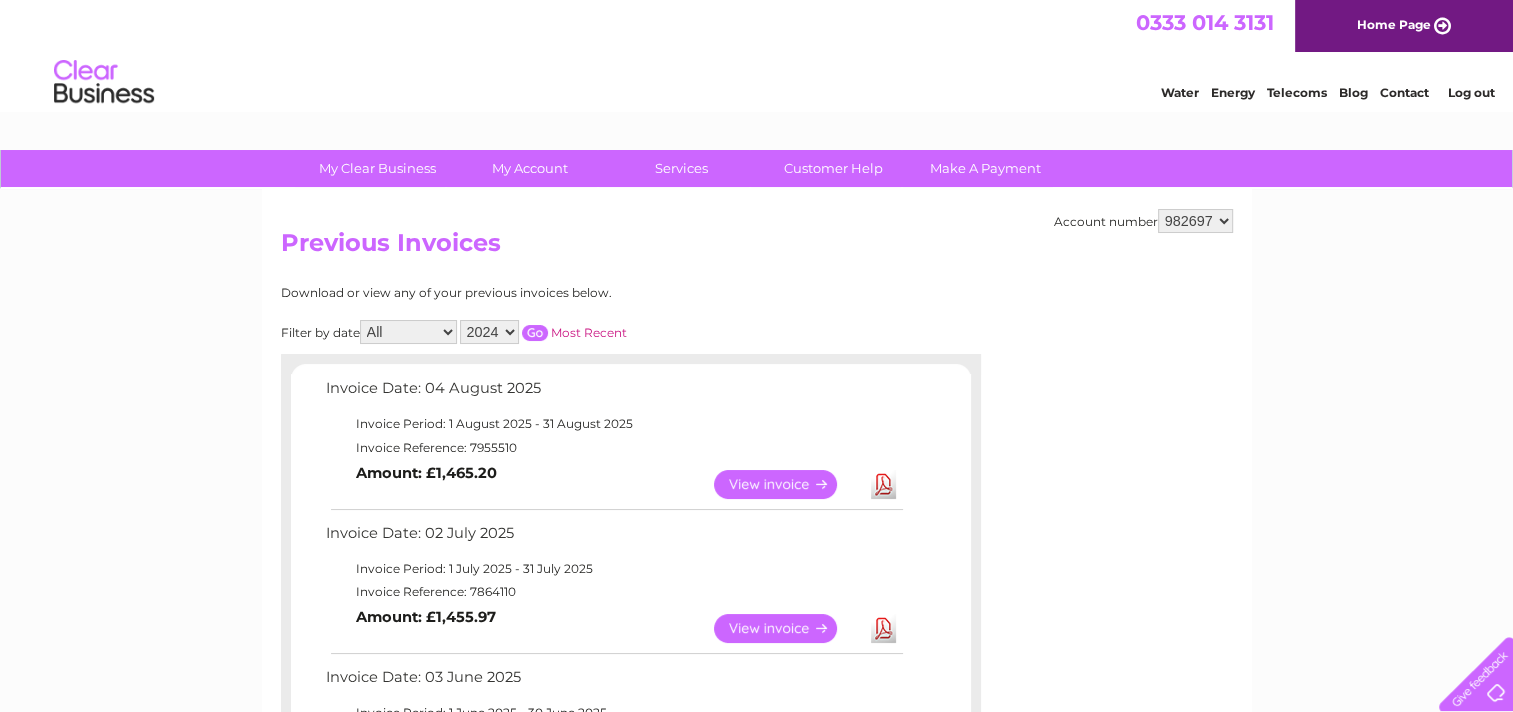 click at bounding box center [535, 333] 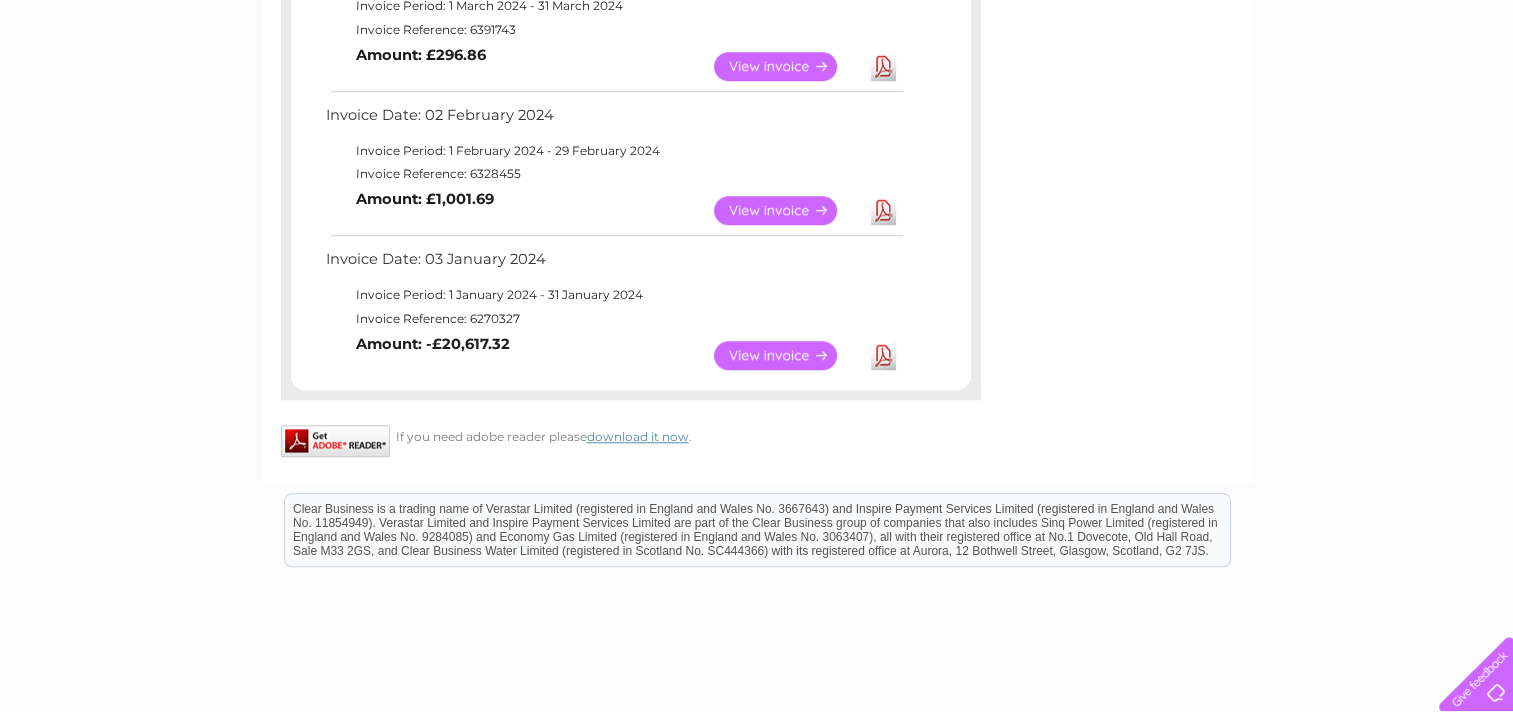 scroll, scrollTop: 1724, scrollLeft: 0, axis: vertical 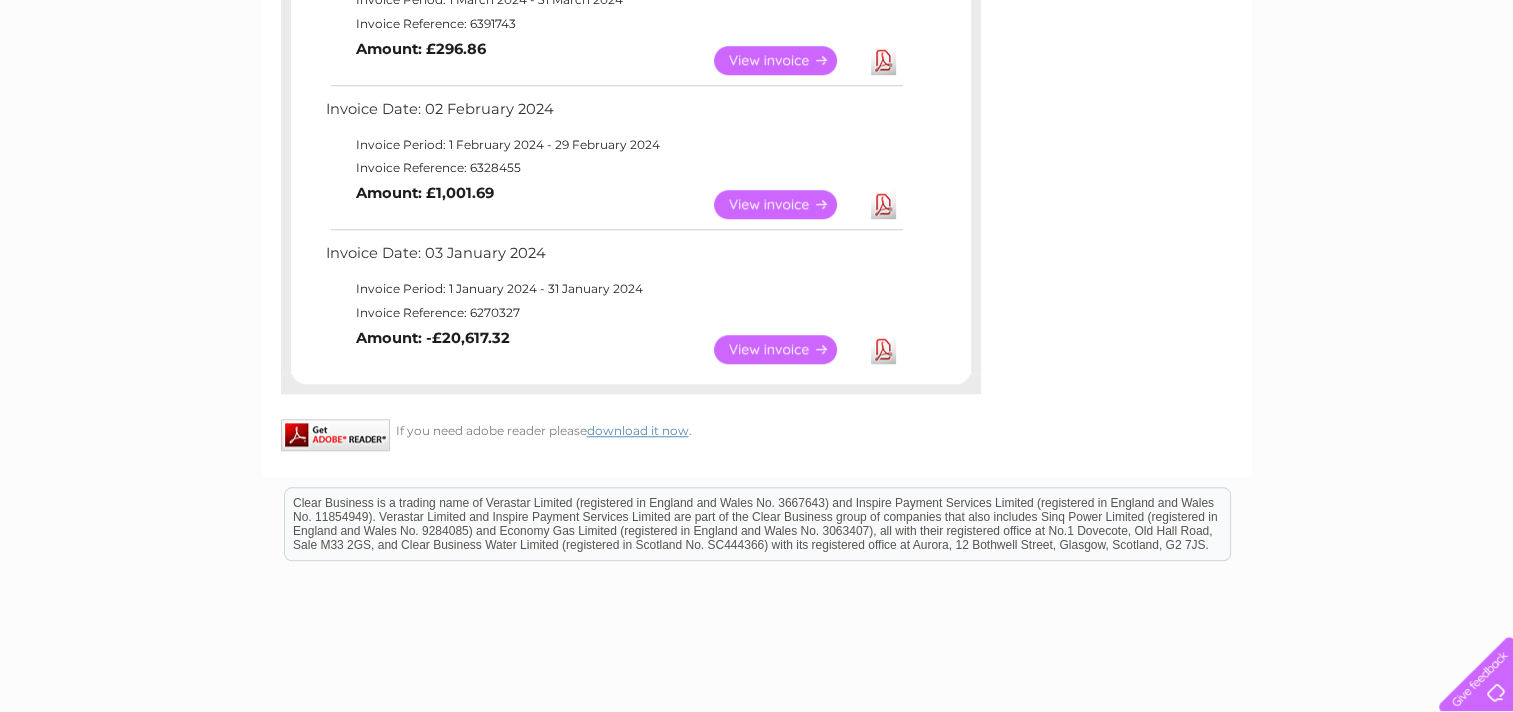click on "View" at bounding box center [787, 349] 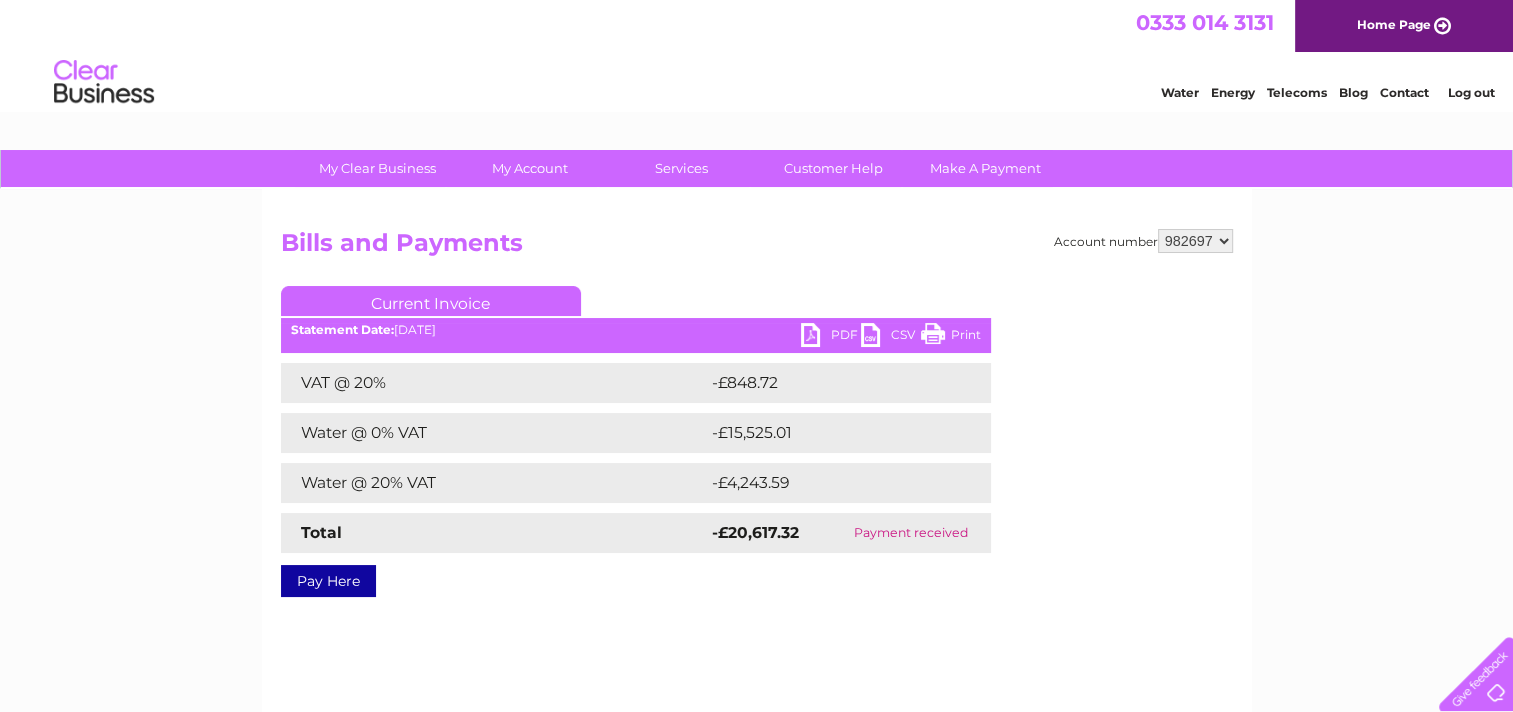 scroll, scrollTop: 0, scrollLeft: 0, axis: both 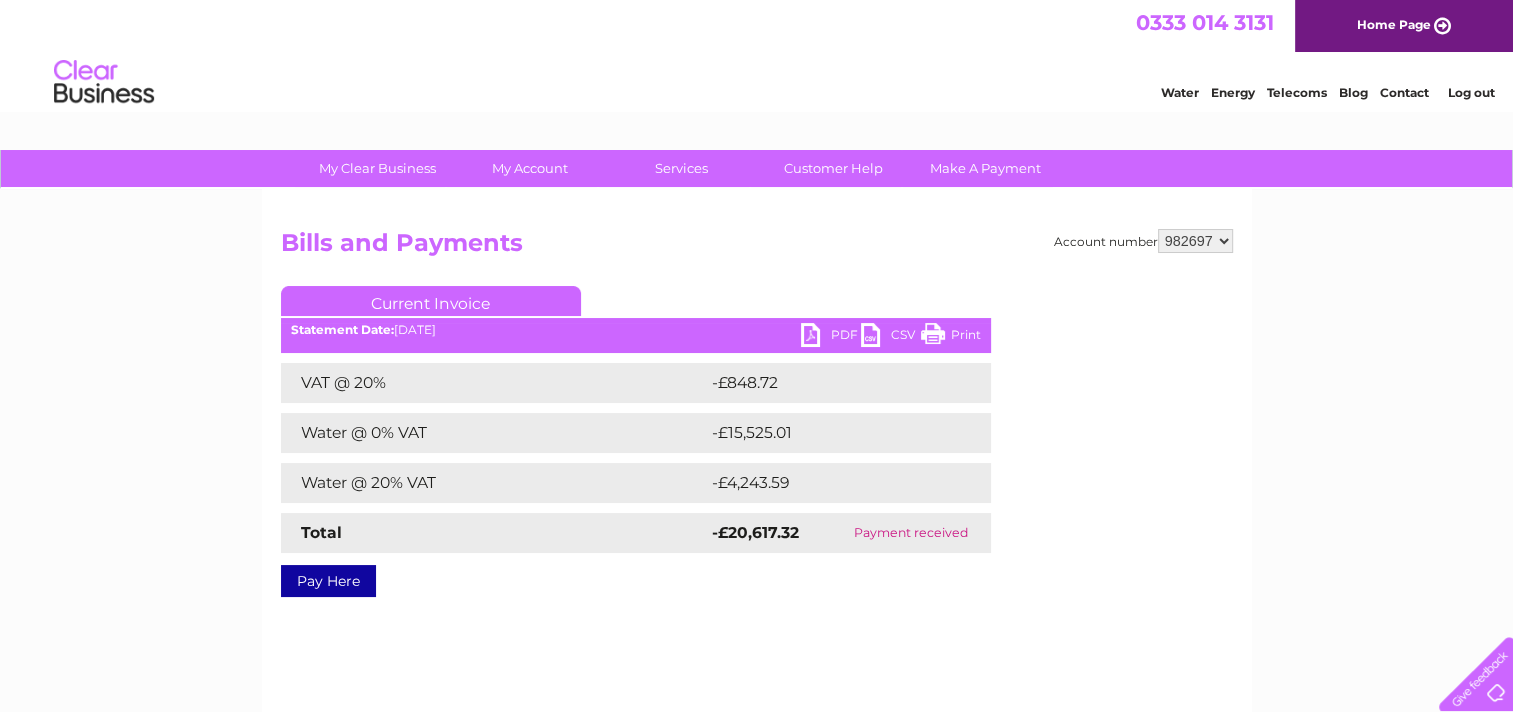 click on "PDF" at bounding box center (831, 337) 